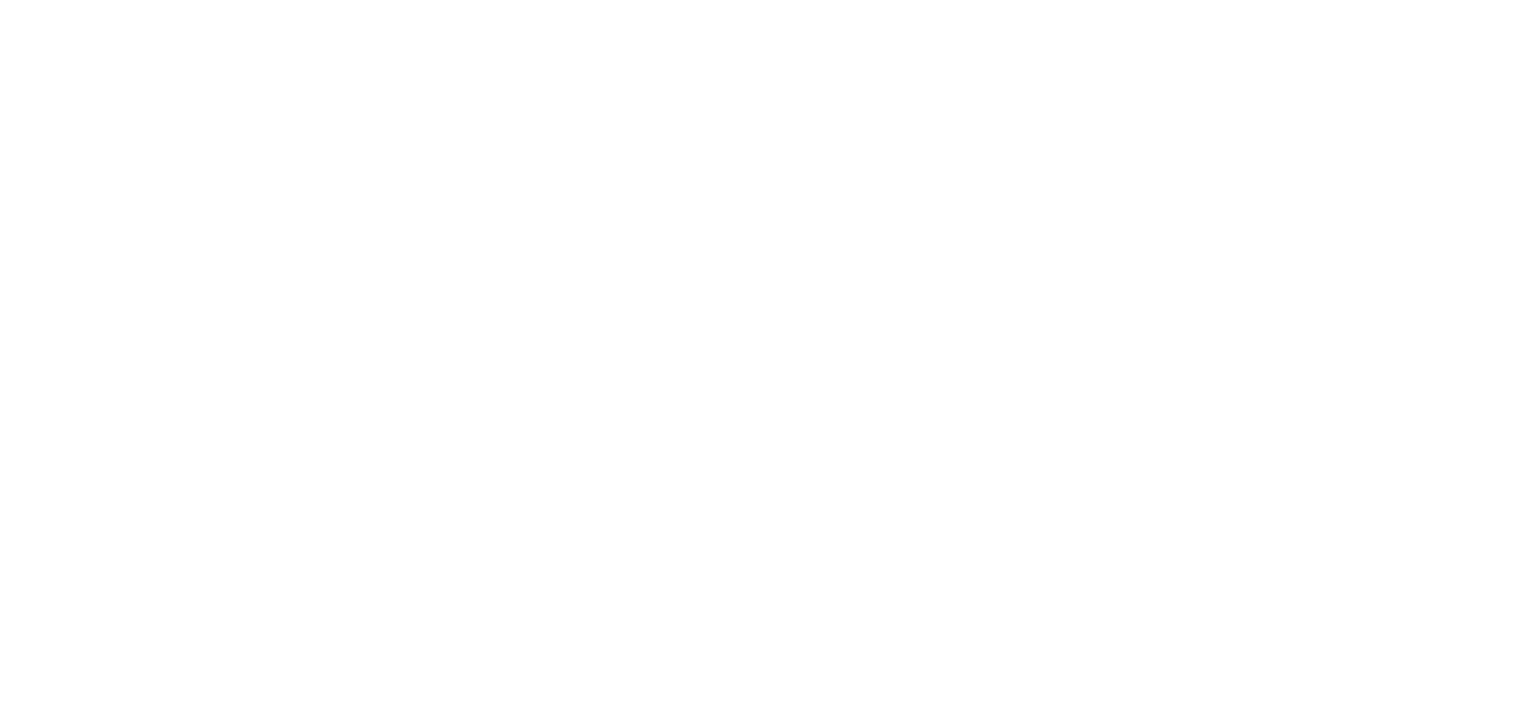 scroll, scrollTop: 0, scrollLeft: 0, axis: both 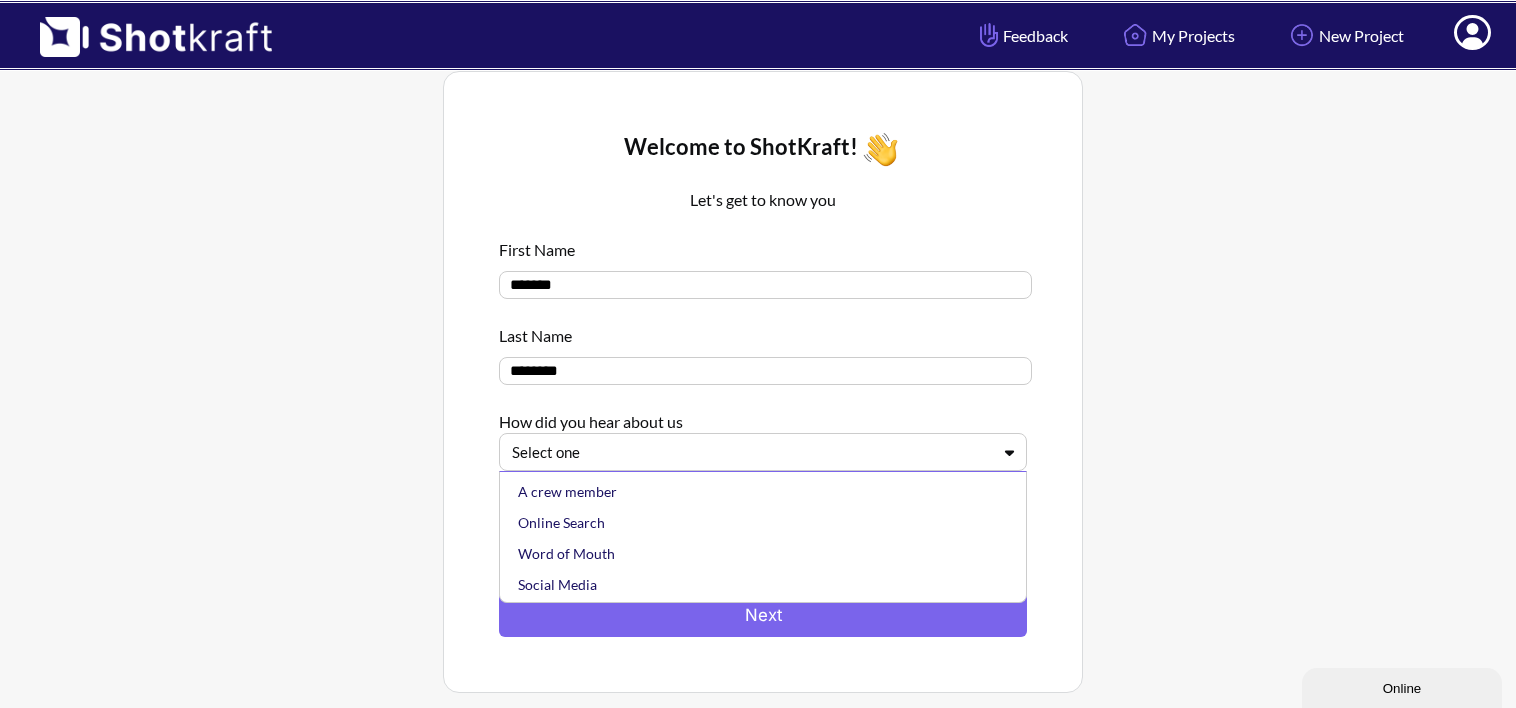 click at bounding box center (751, 452) 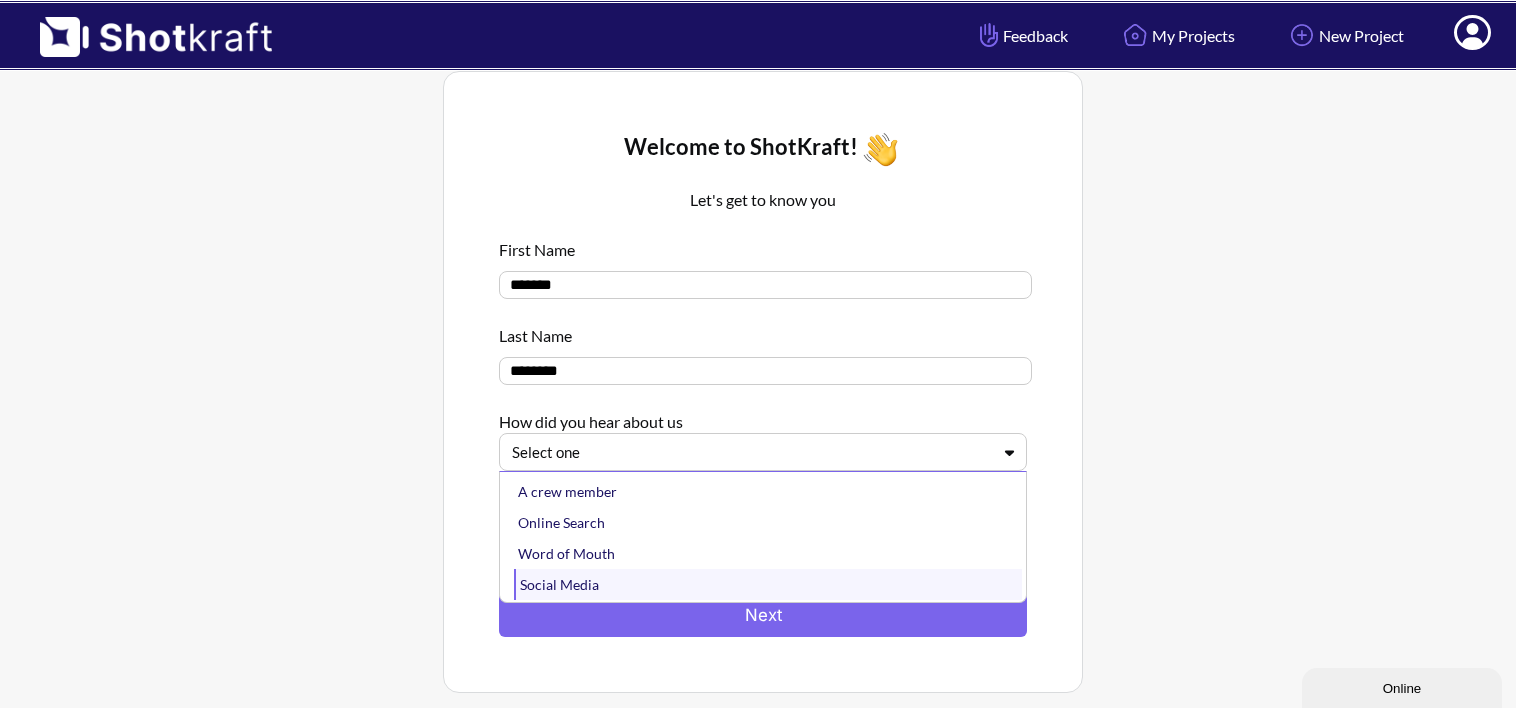 click on "Social Media" at bounding box center [768, 584] 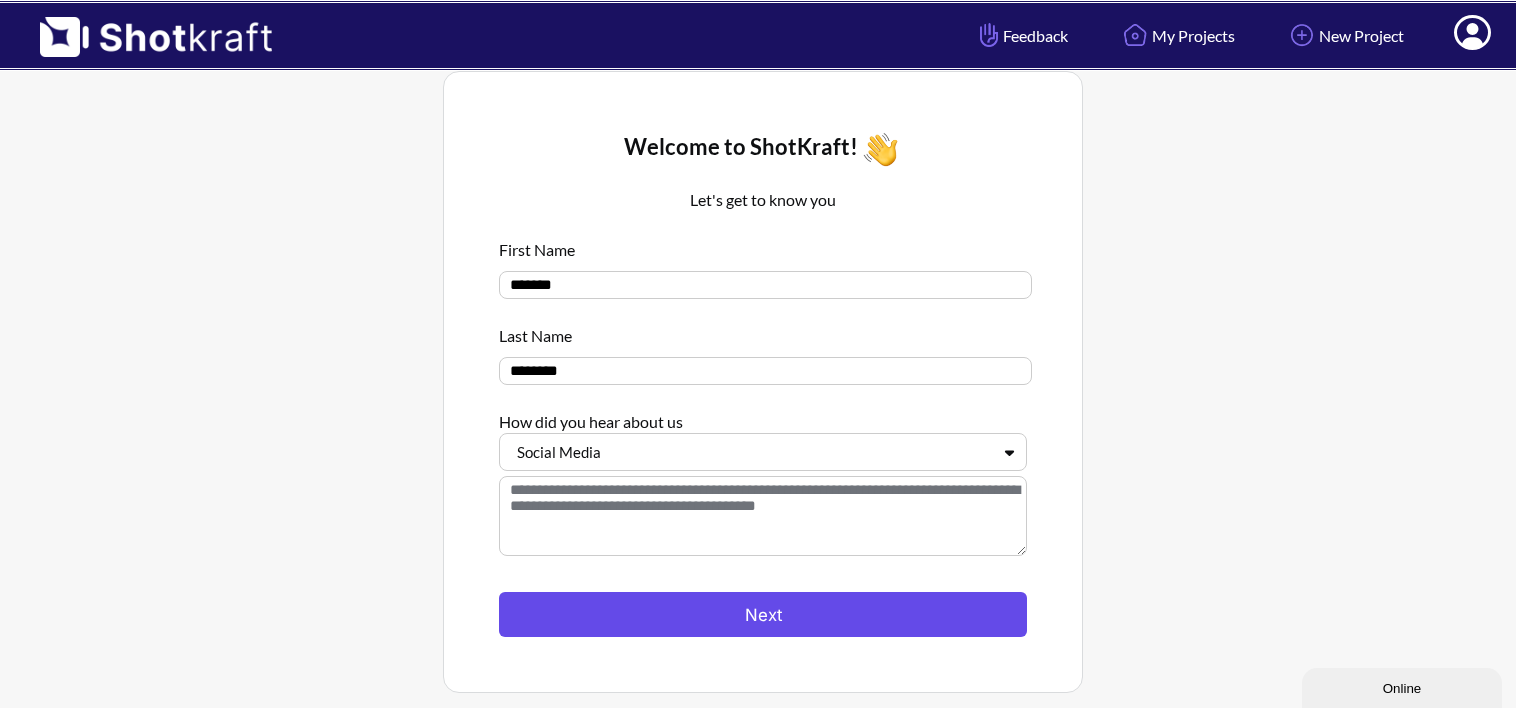click on "Next" at bounding box center (763, 614) 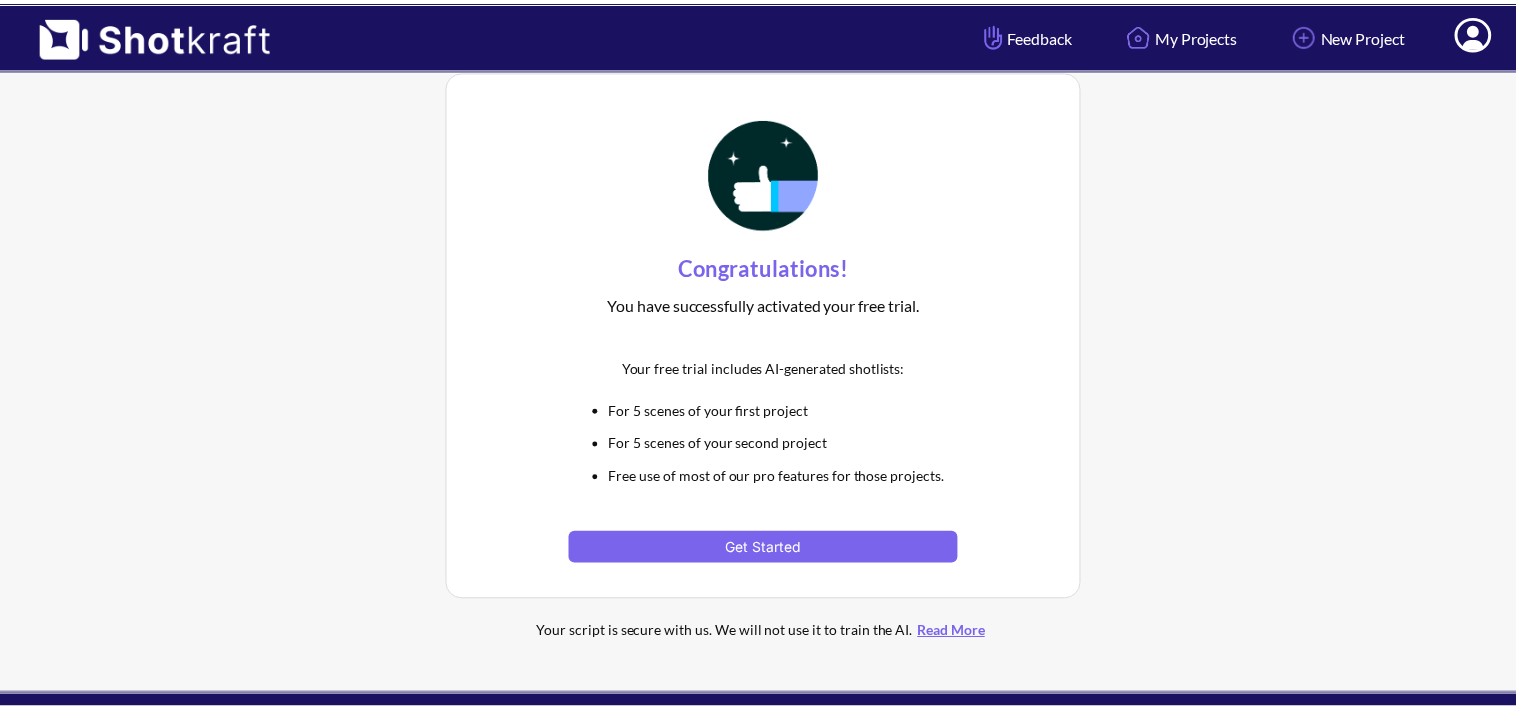 scroll, scrollTop: 0, scrollLeft: 0, axis: both 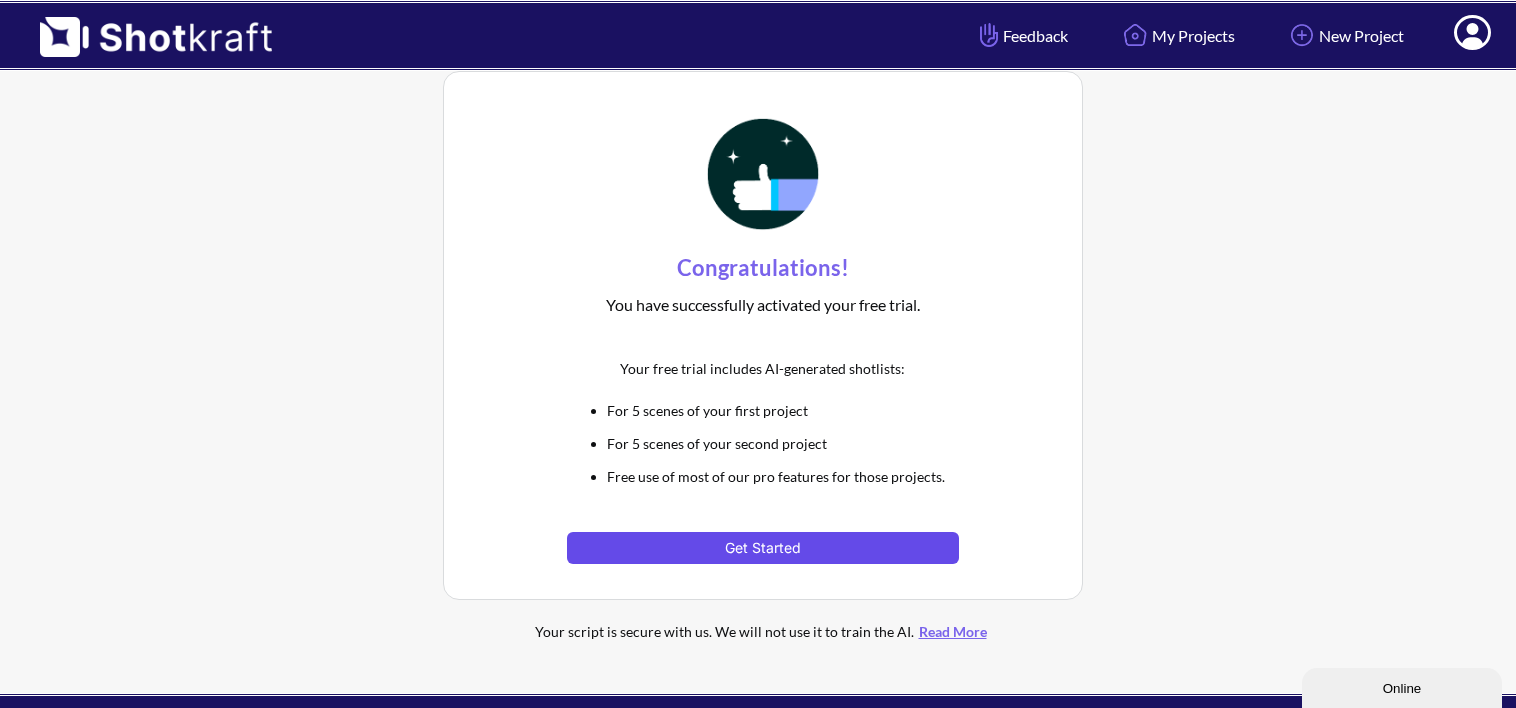 click on "Get Started" at bounding box center (762, 548) 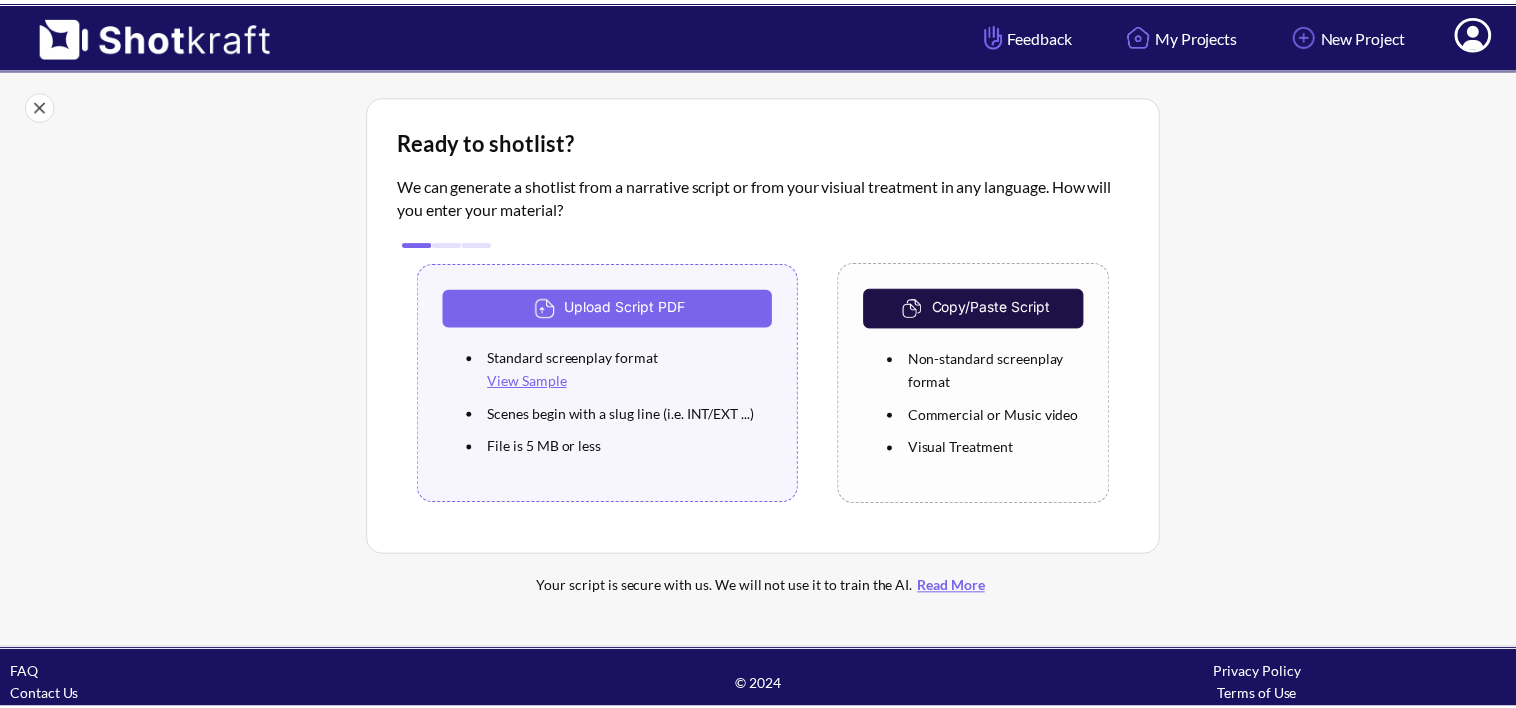 scroll, scrollTop: 0, scrollLeft: 0, axis: both 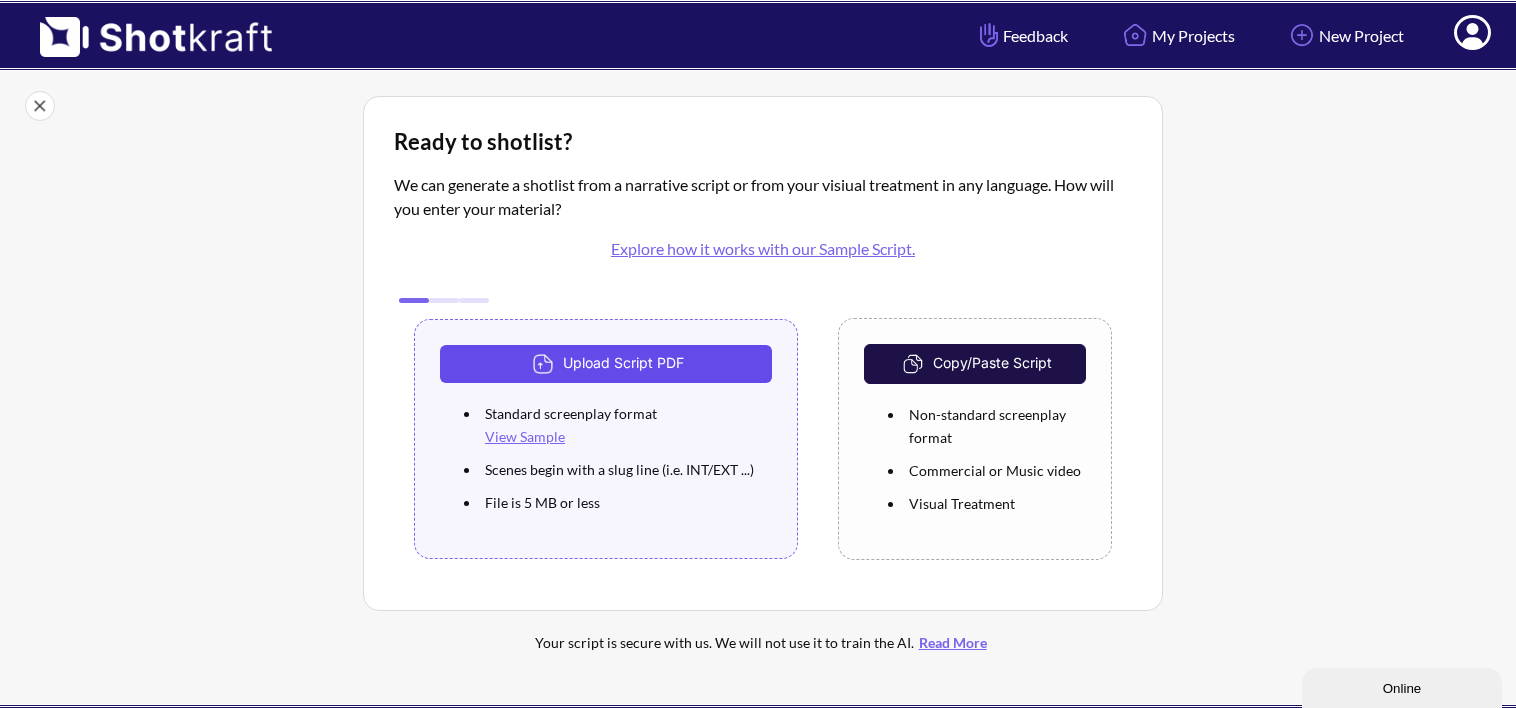 click on "Upload Script PDF" at bounding box center [606, 364] 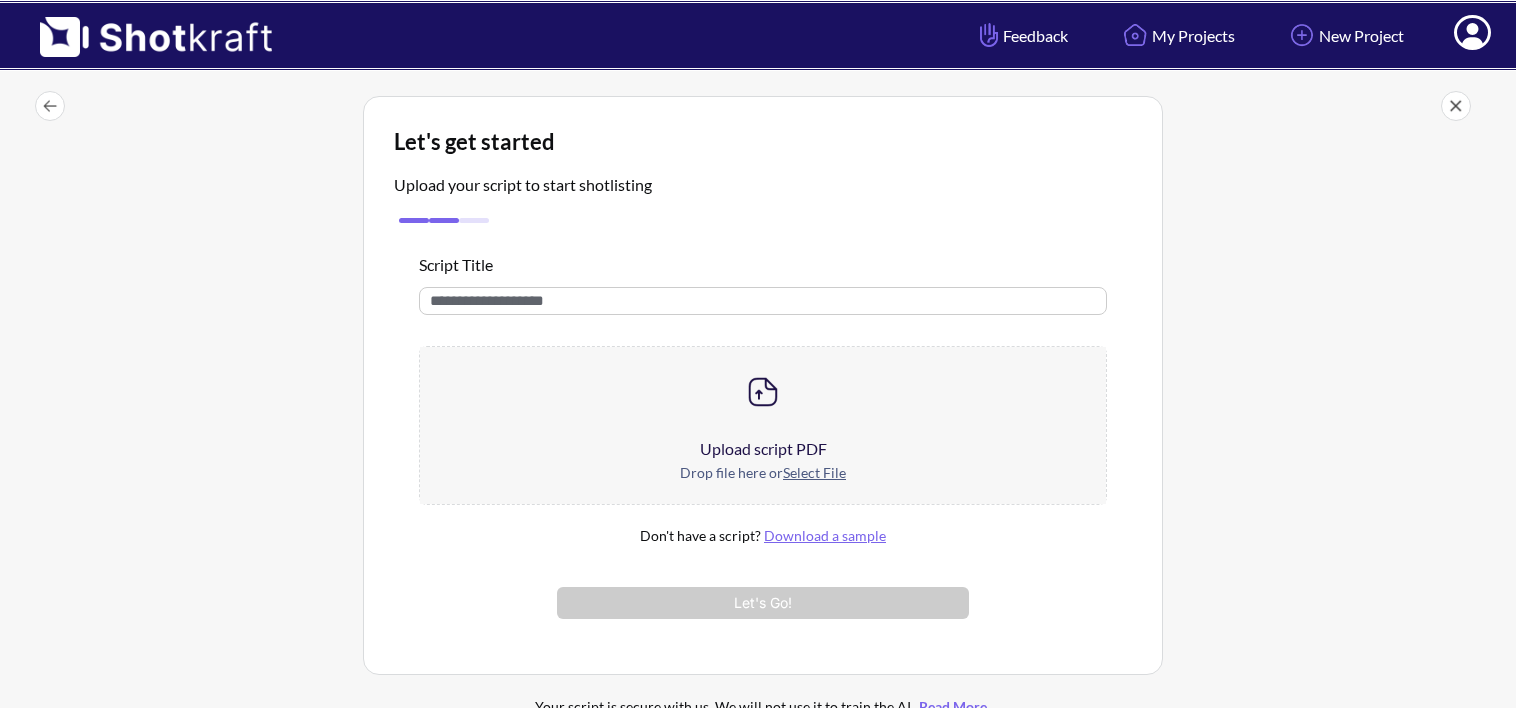 scroll, scrollTop: 0, scrollLeft: 0, axis: both 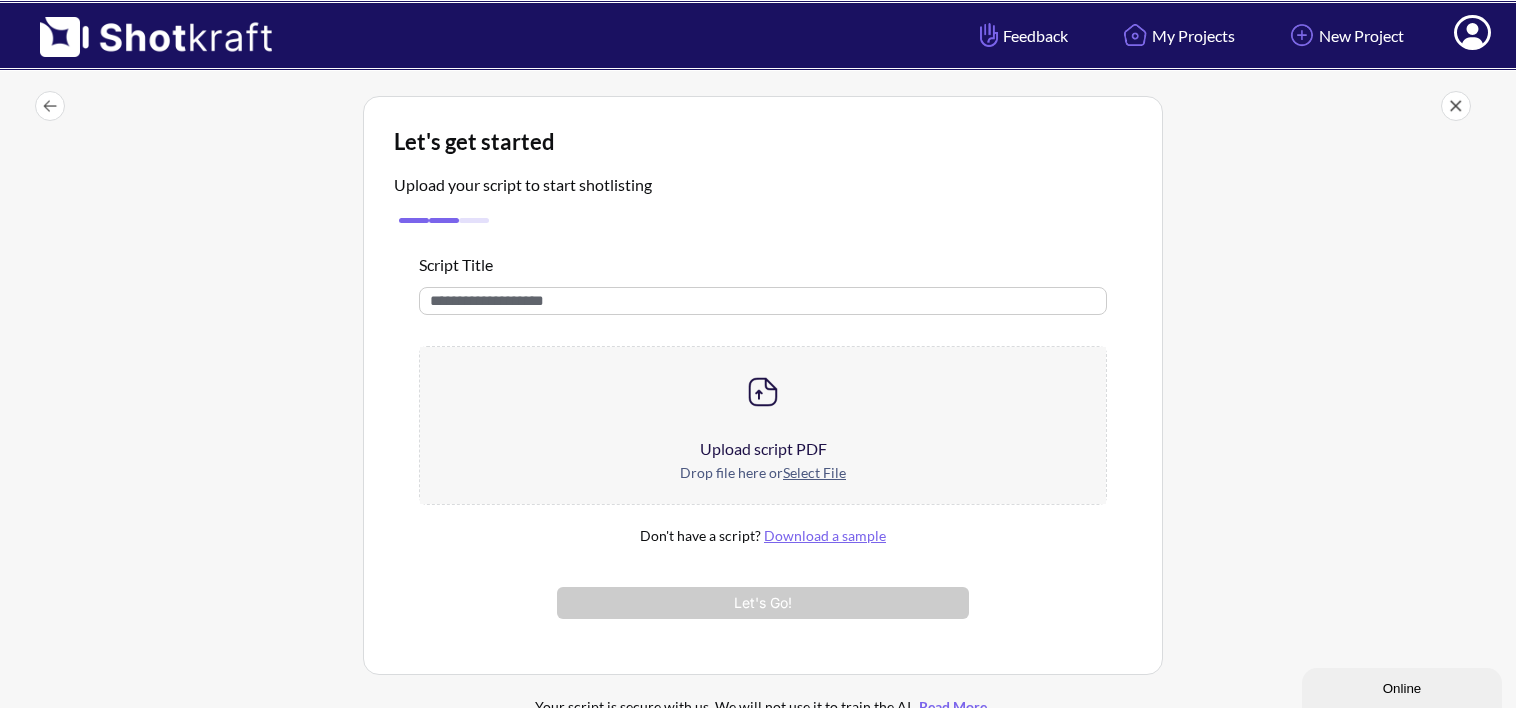 click at bounding box center (763, 392) 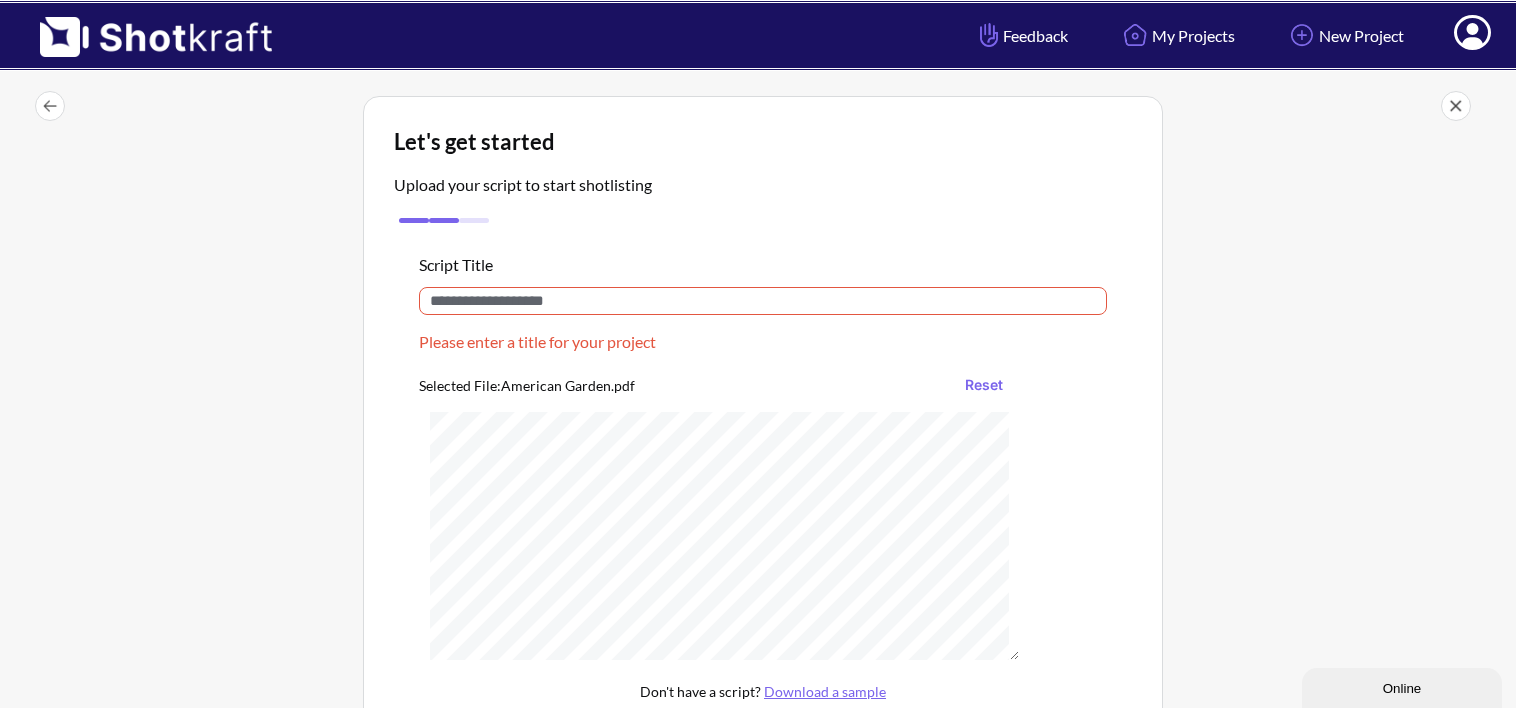 click at bounding box center [763, 301] 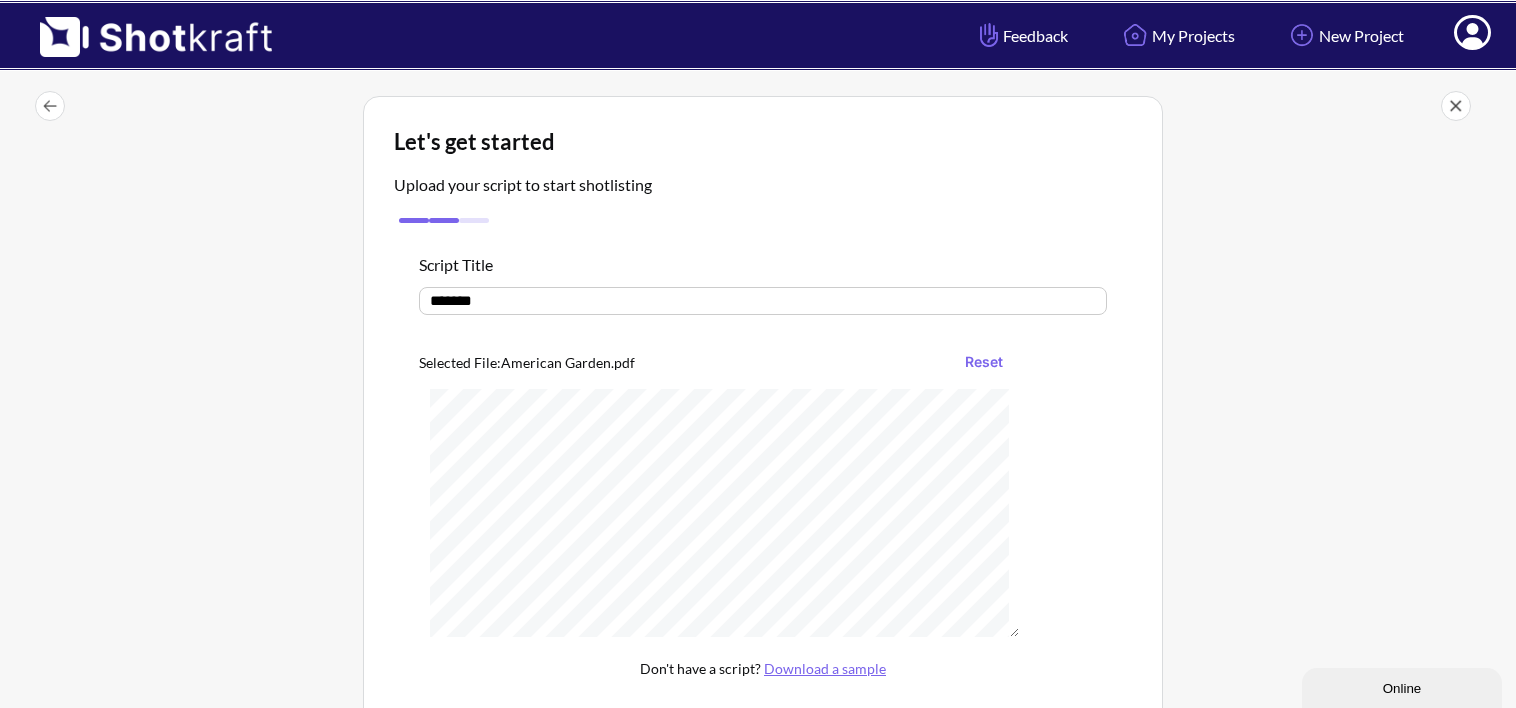 type on "********" 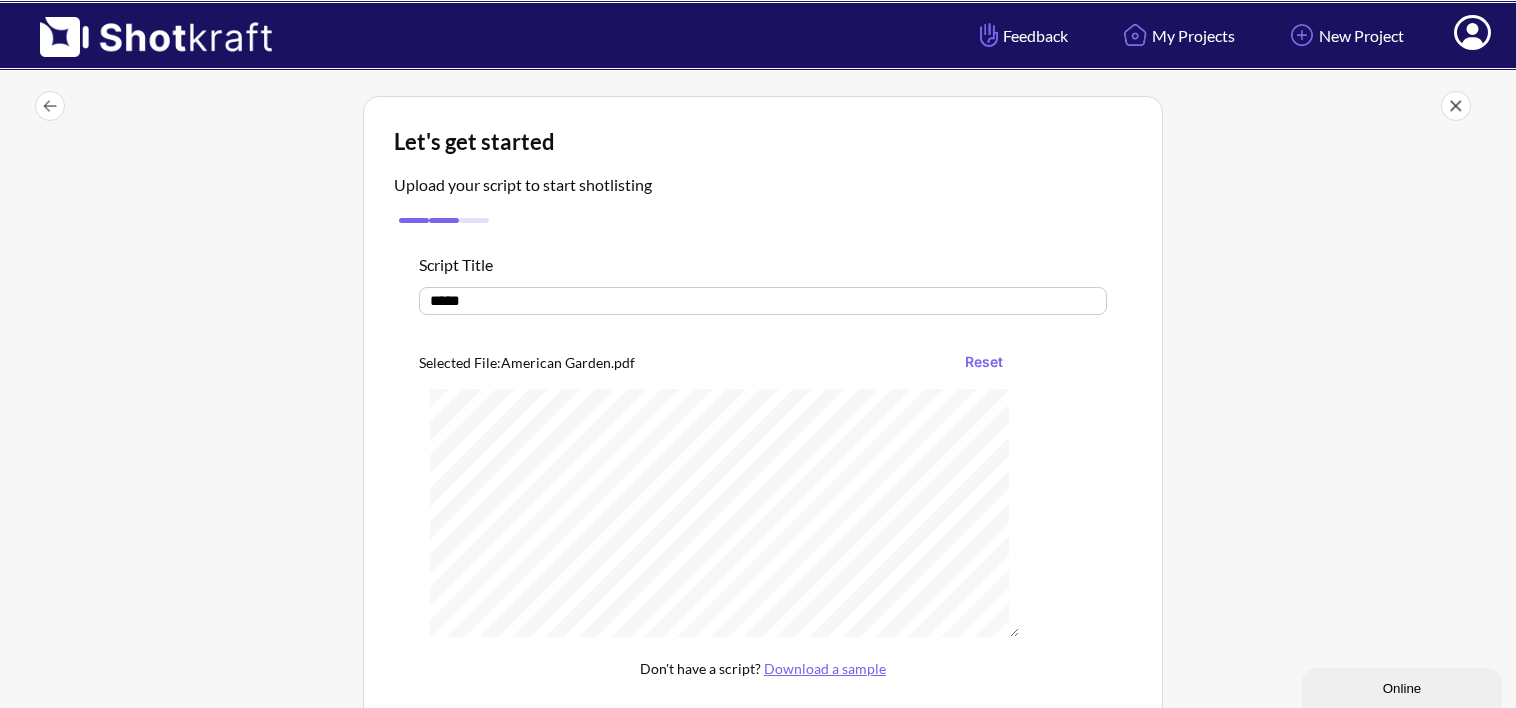 type on "******" 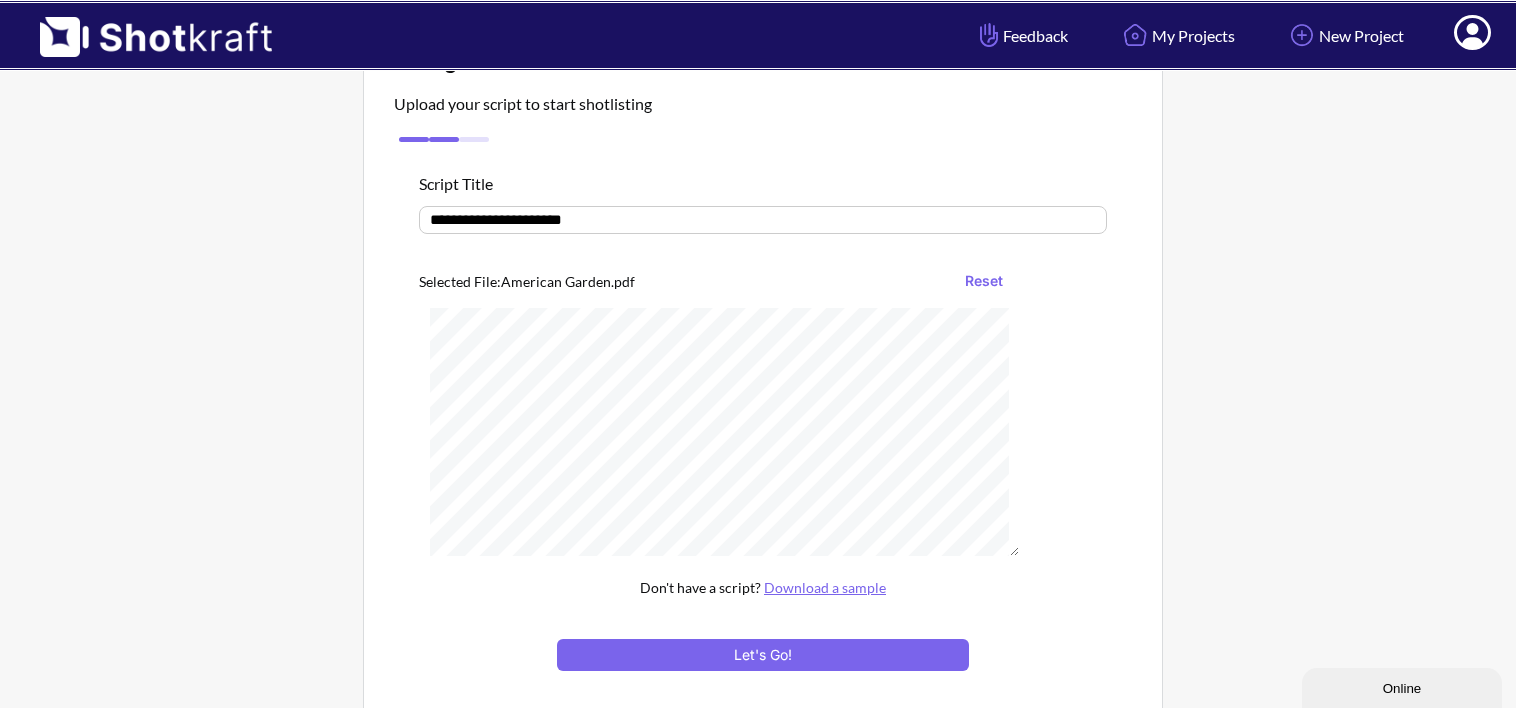 scroll, scrollTop: 200, scrollLeft: 0, axis: vertical 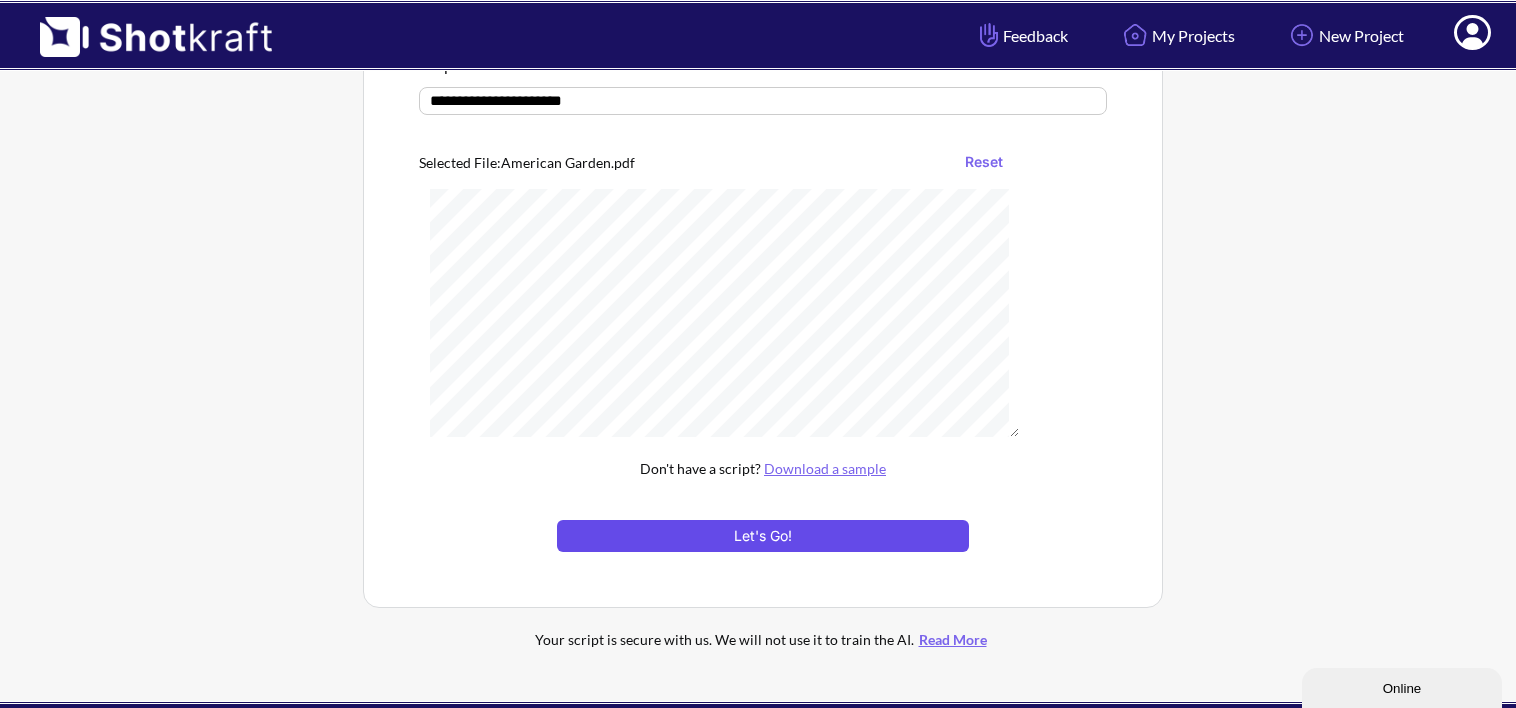 type on "**********" 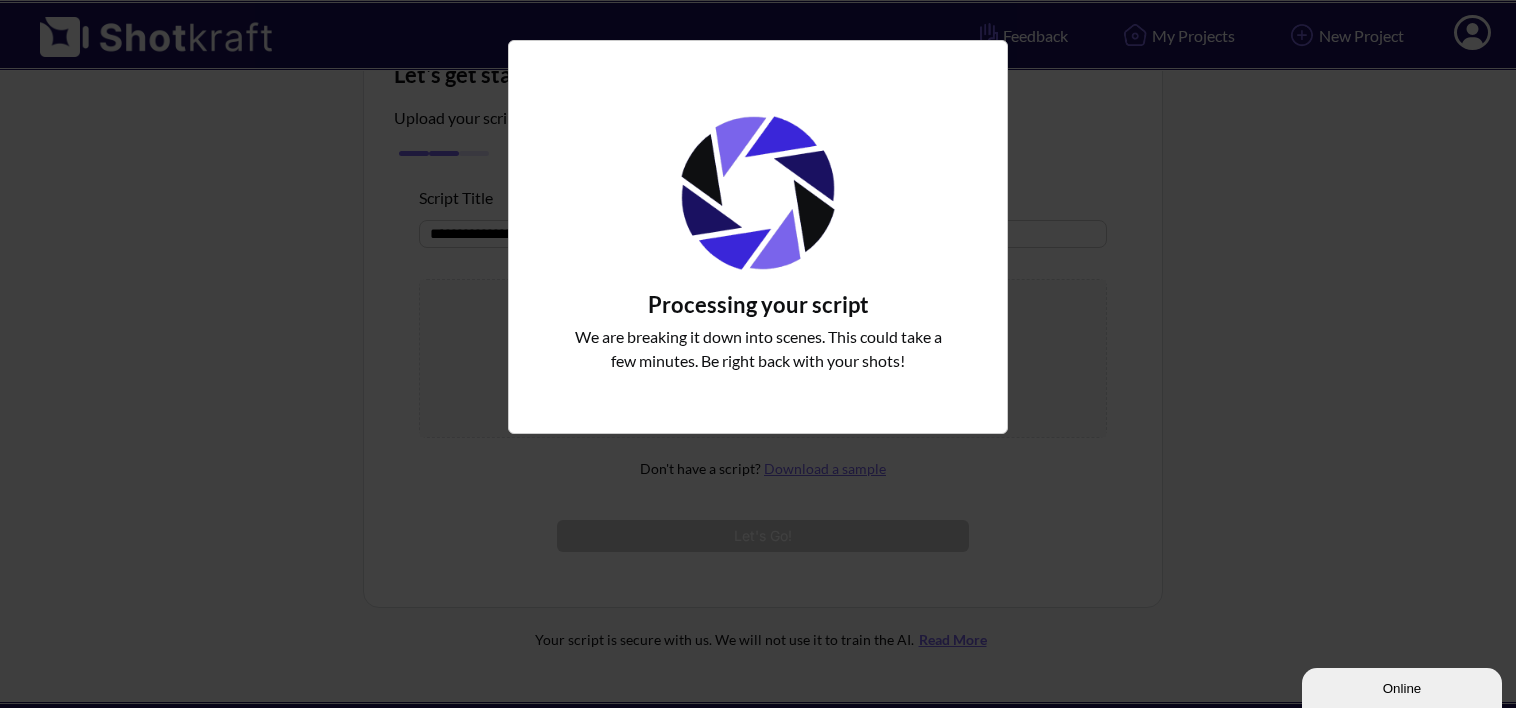 scroll, scrollTop: 0, scrollLeft: 0, axis: both 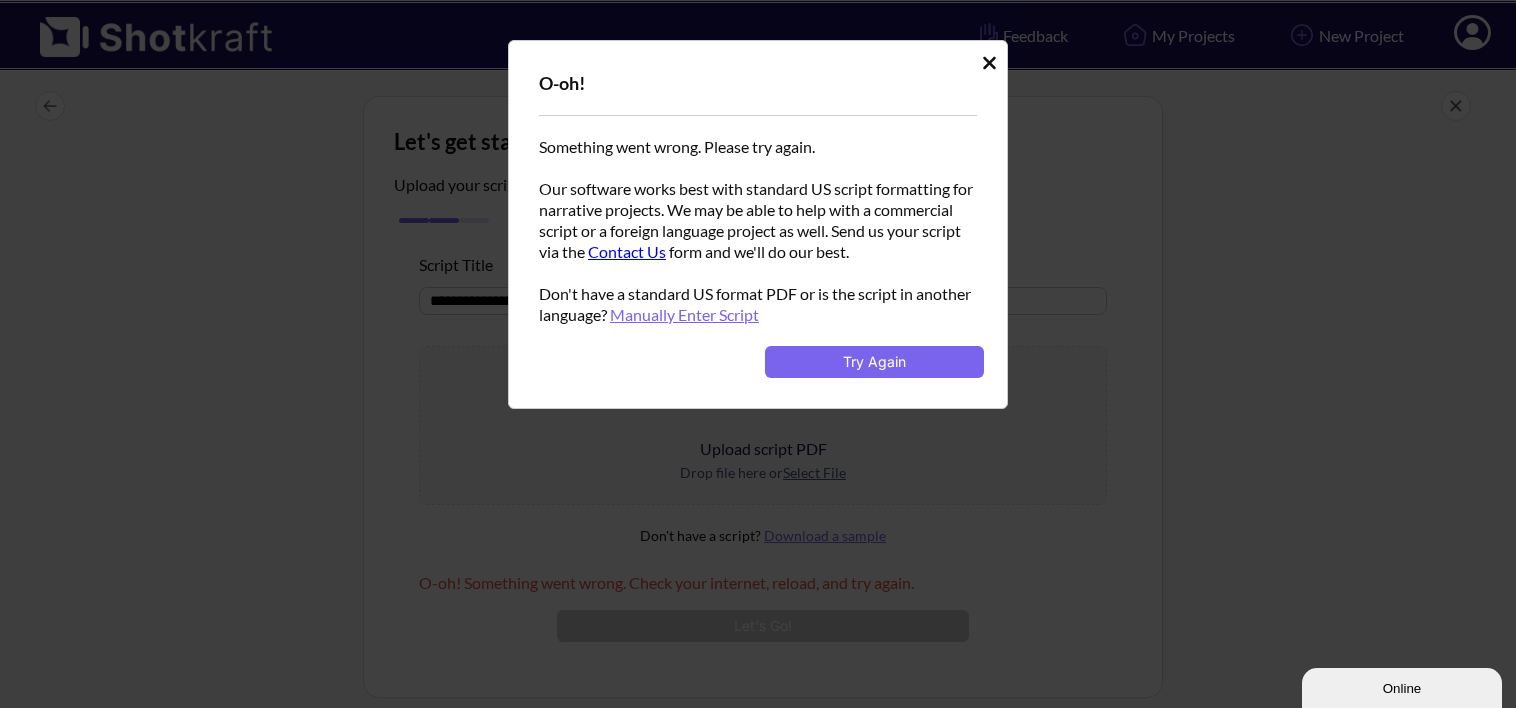 click on "Manually Enter Script" at bounding box center [684, 314] 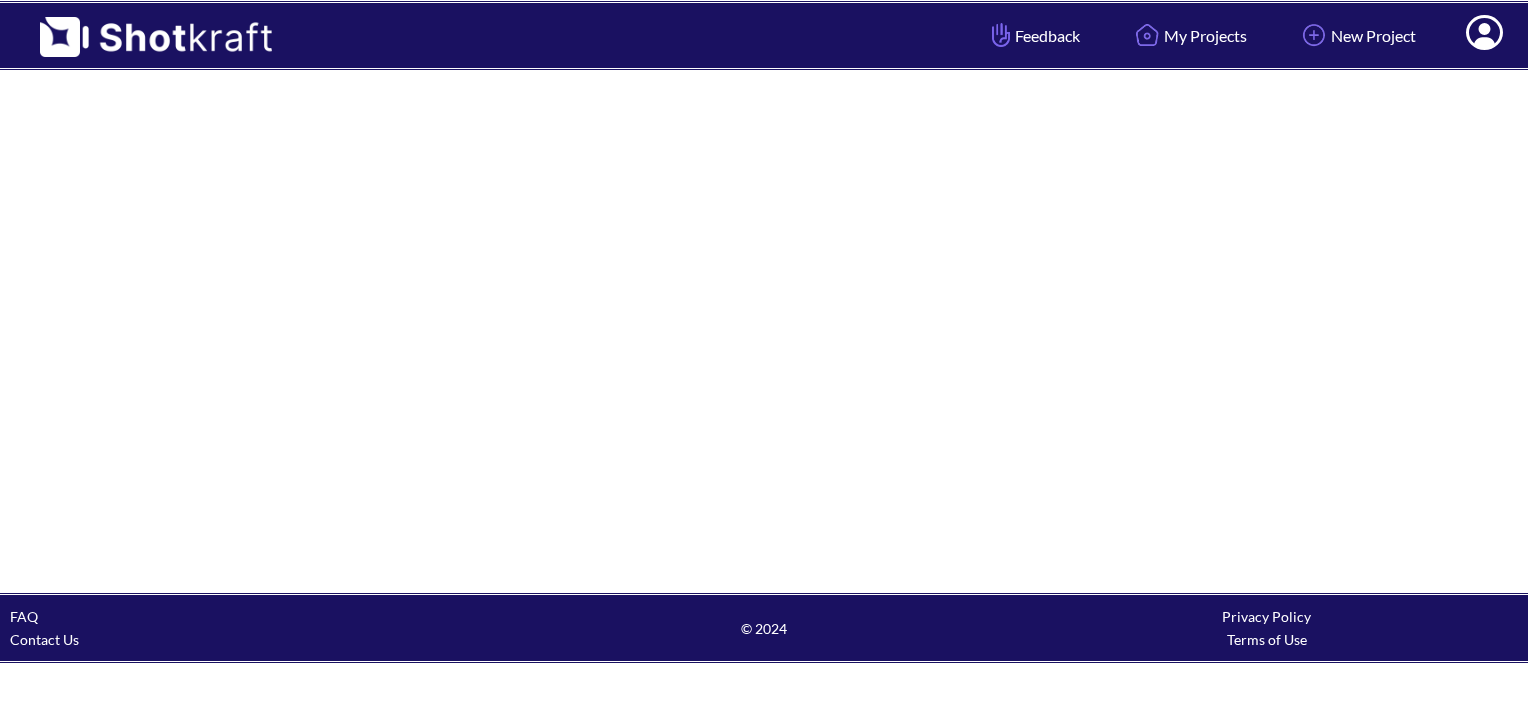 scroll, scrollTop: 0, scrollLeft: 0, axis: both 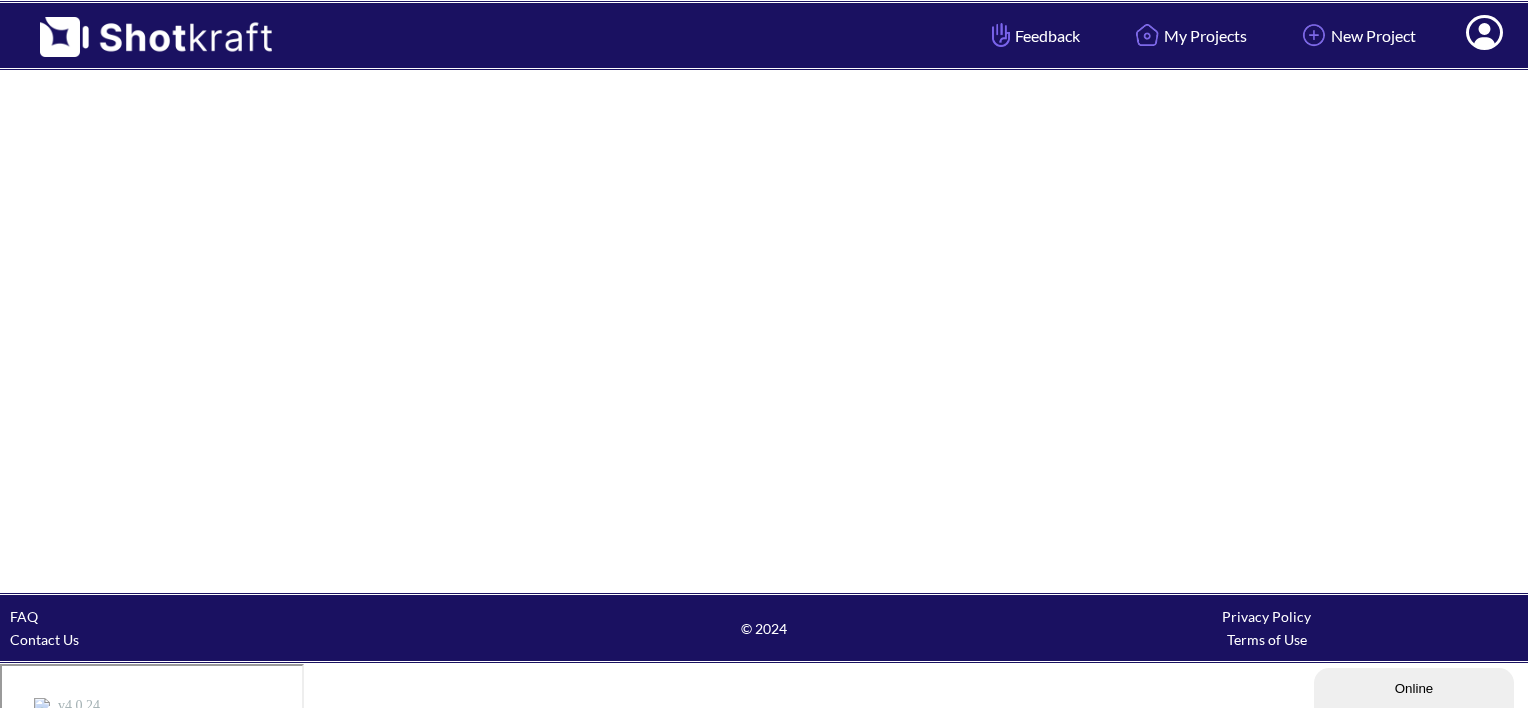 click at bounding box center (764, 331) 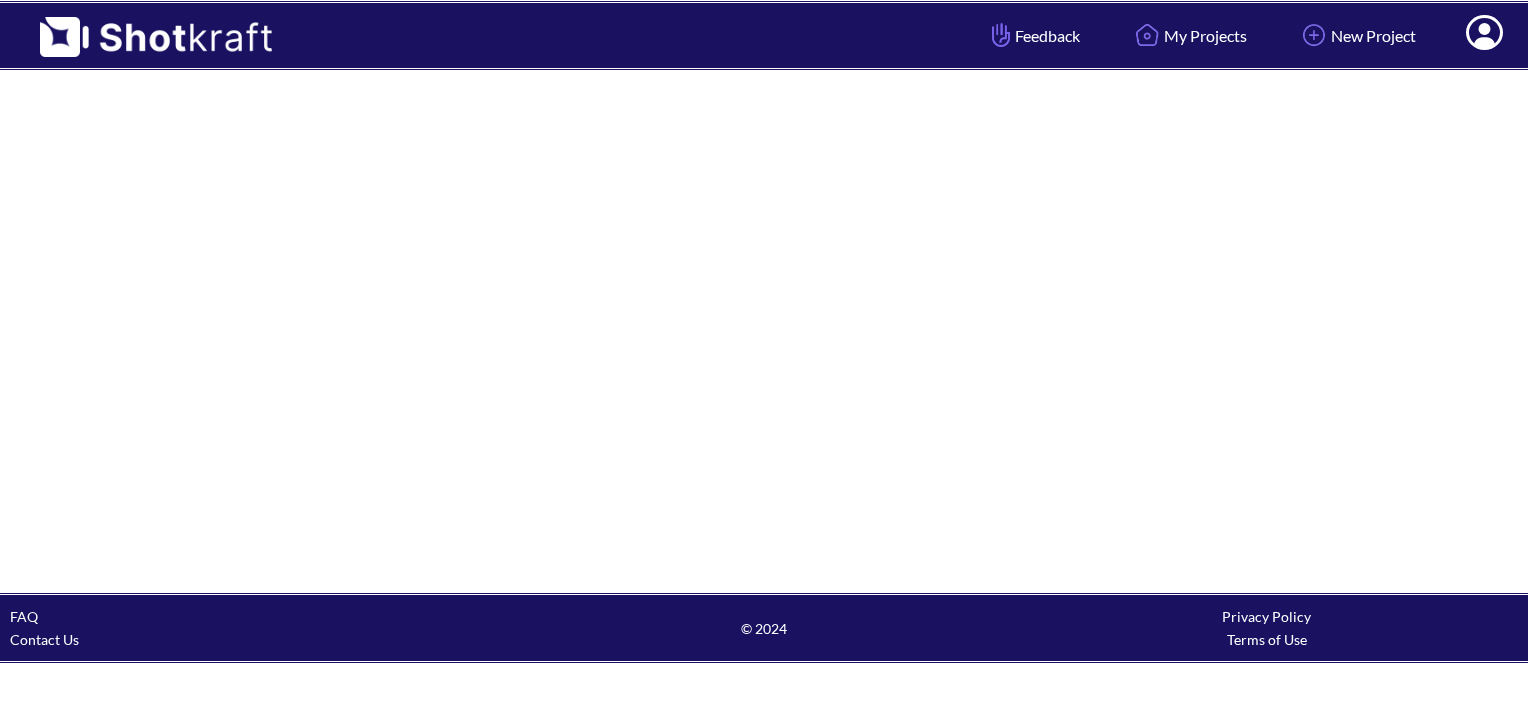 click on "New Project" at bounding box center [1356, 35] 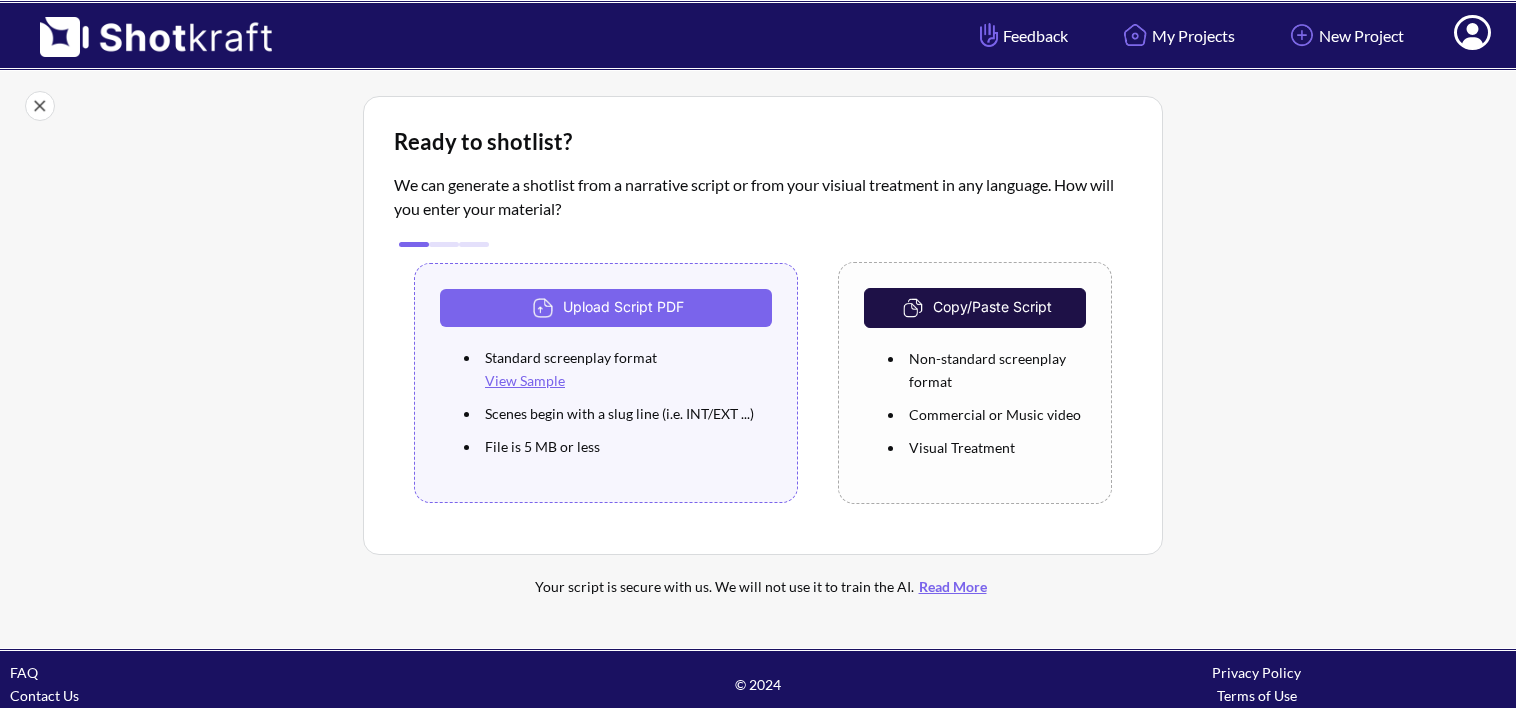 scroll, scrollTop: 0, scrollLeft: 0, axis: both 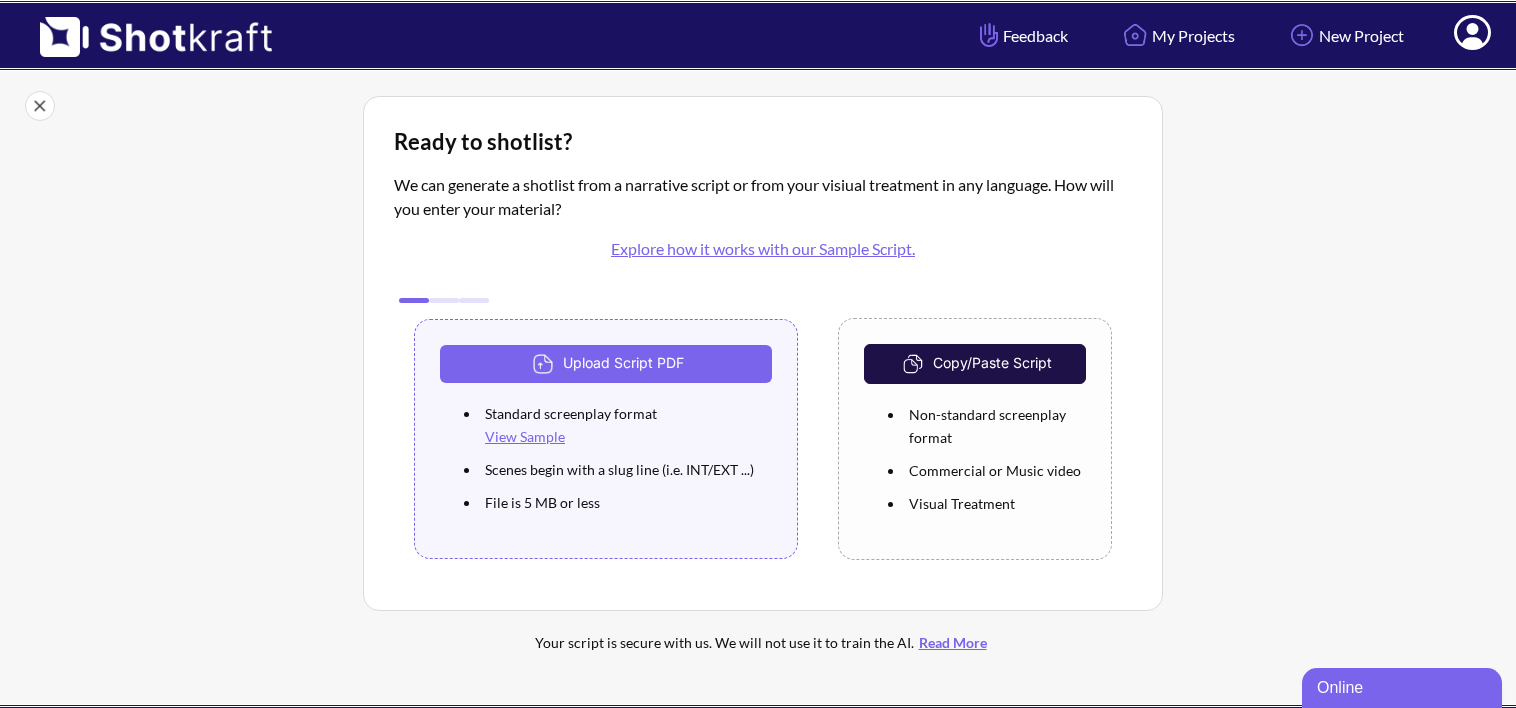 click on "Copy/Paste Script" at bounding box center [975, 364] 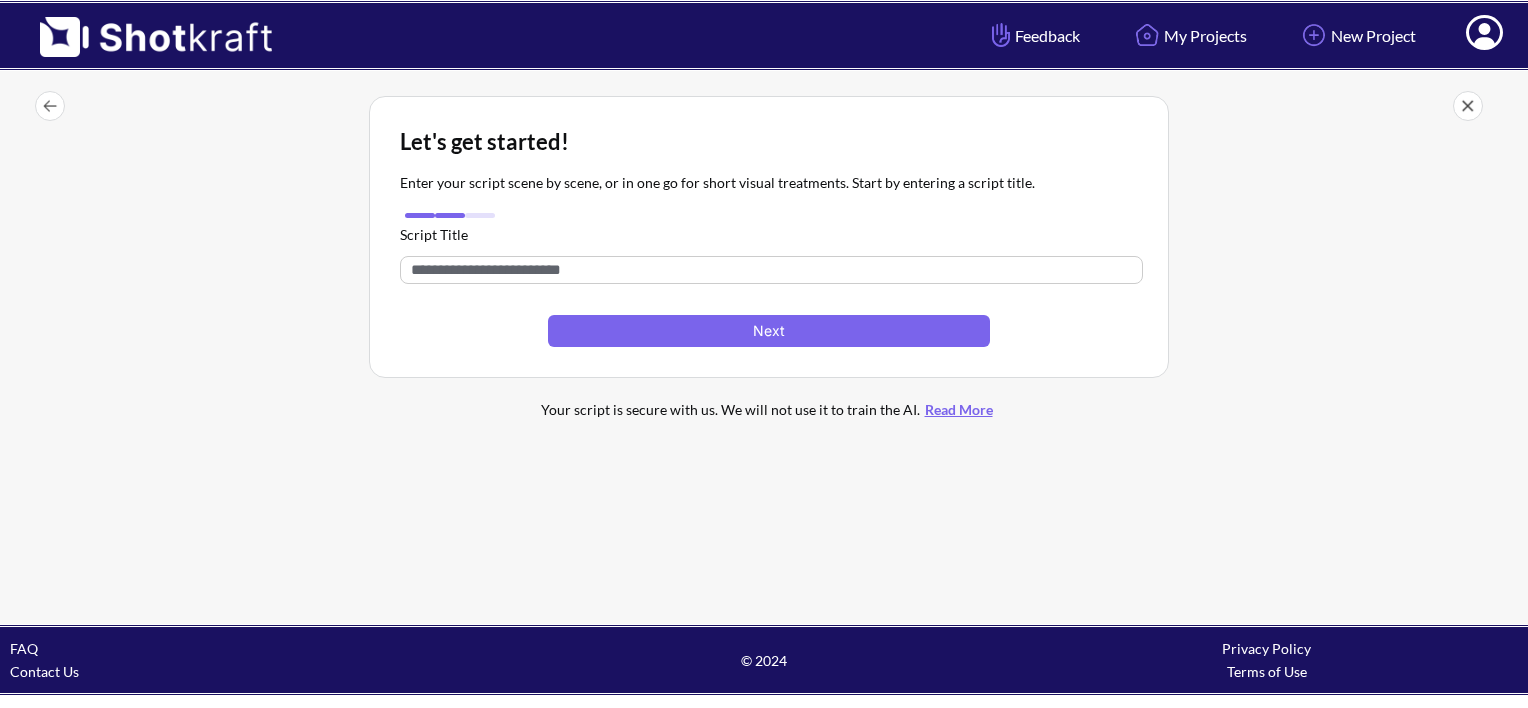 scroll, scrollTop: 0, scrollLeft: 0, axis: both 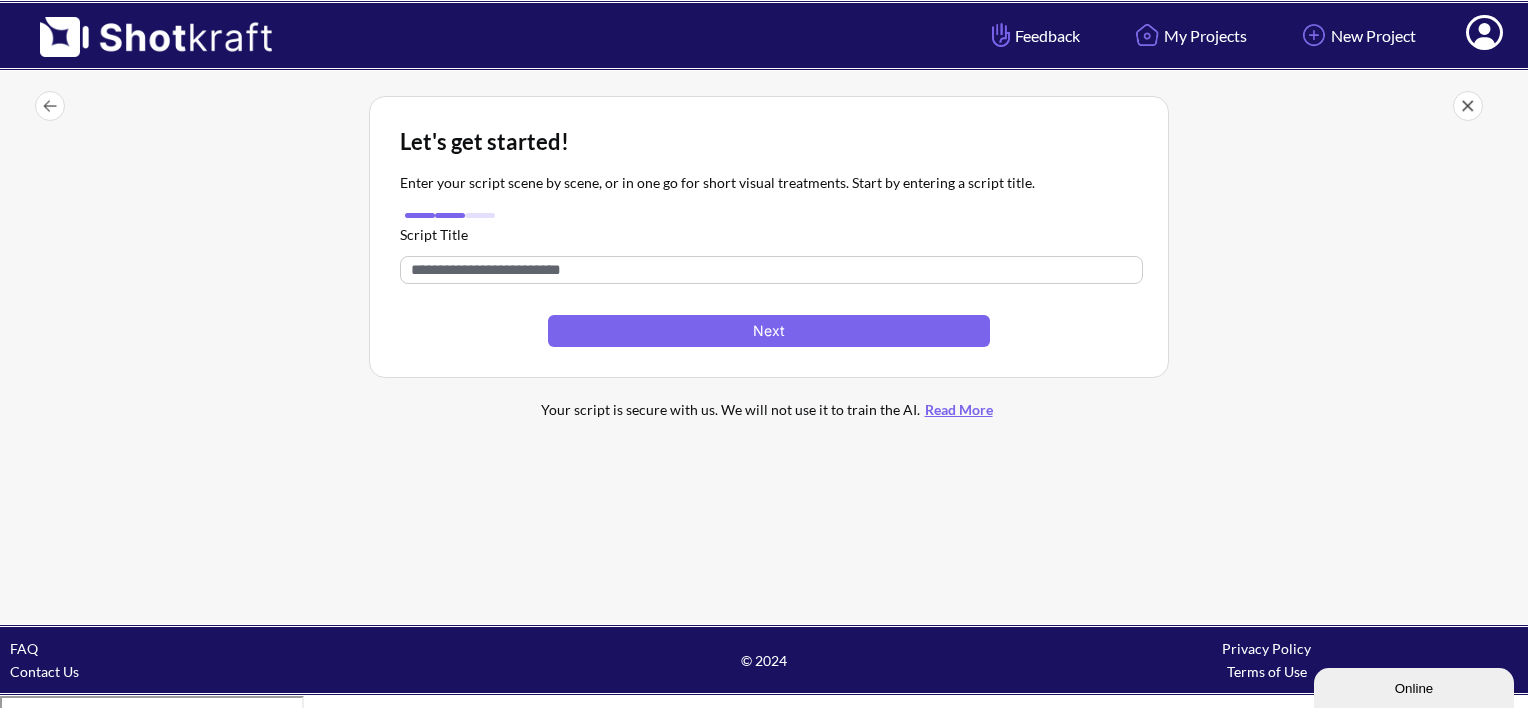 click at bounding box center (771, 270) 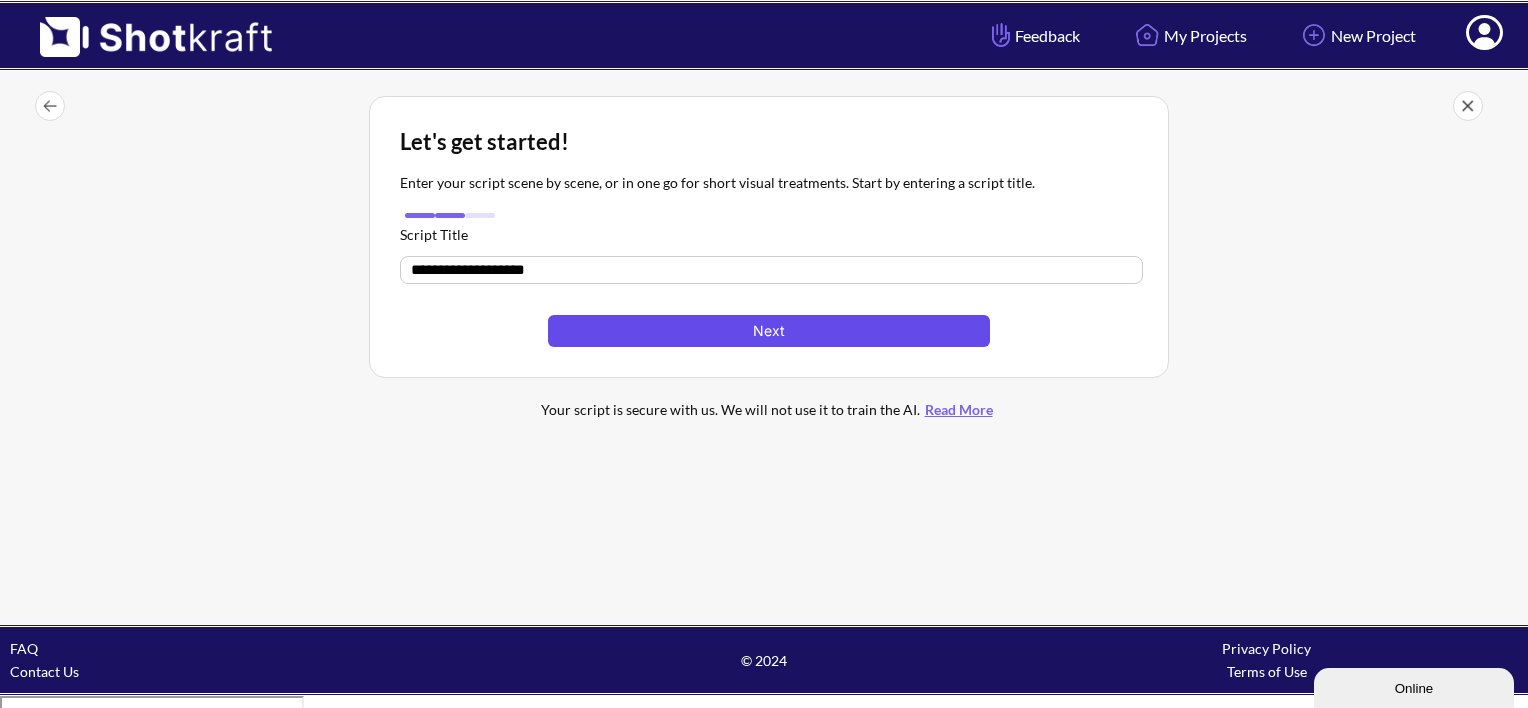type on "**********" 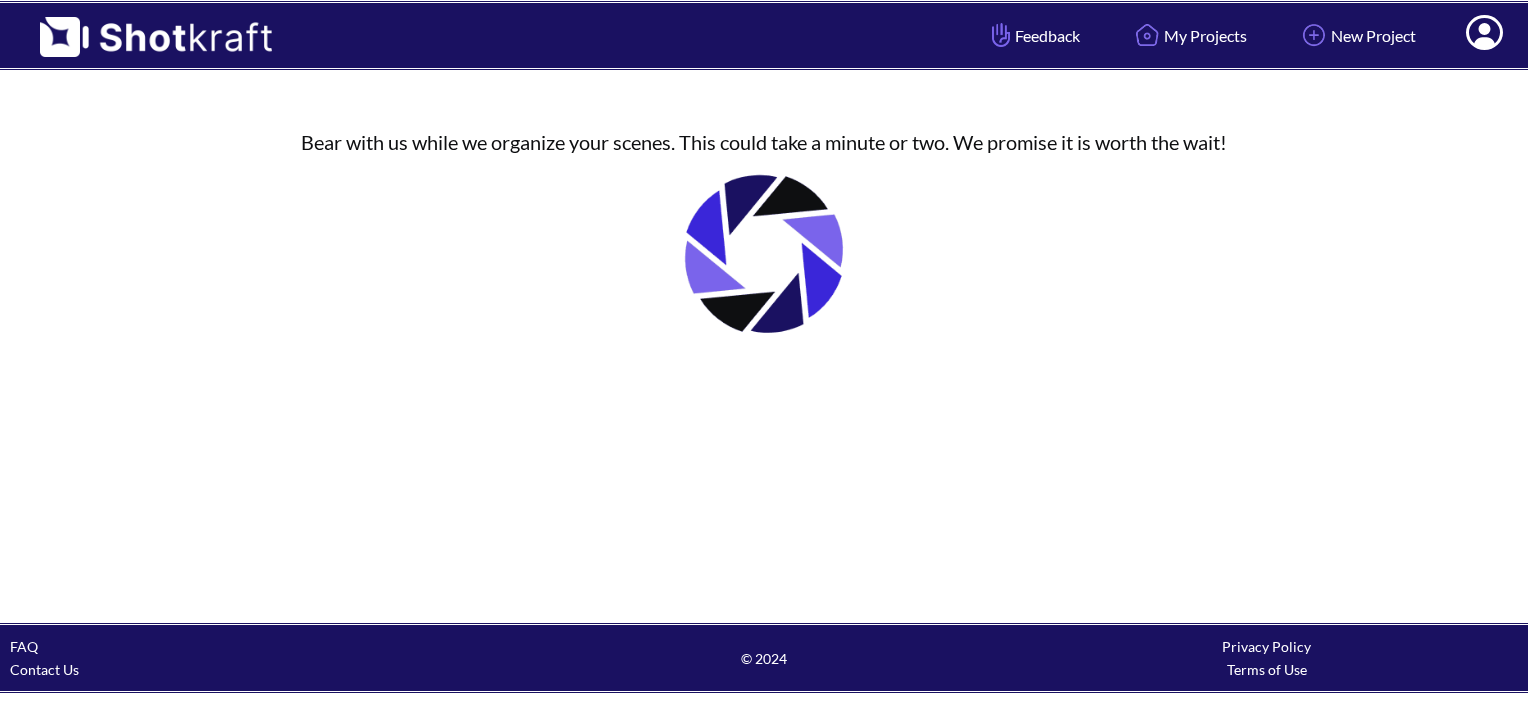 scroll, scrollTop: 0, scrollLeft: 0, axis: both 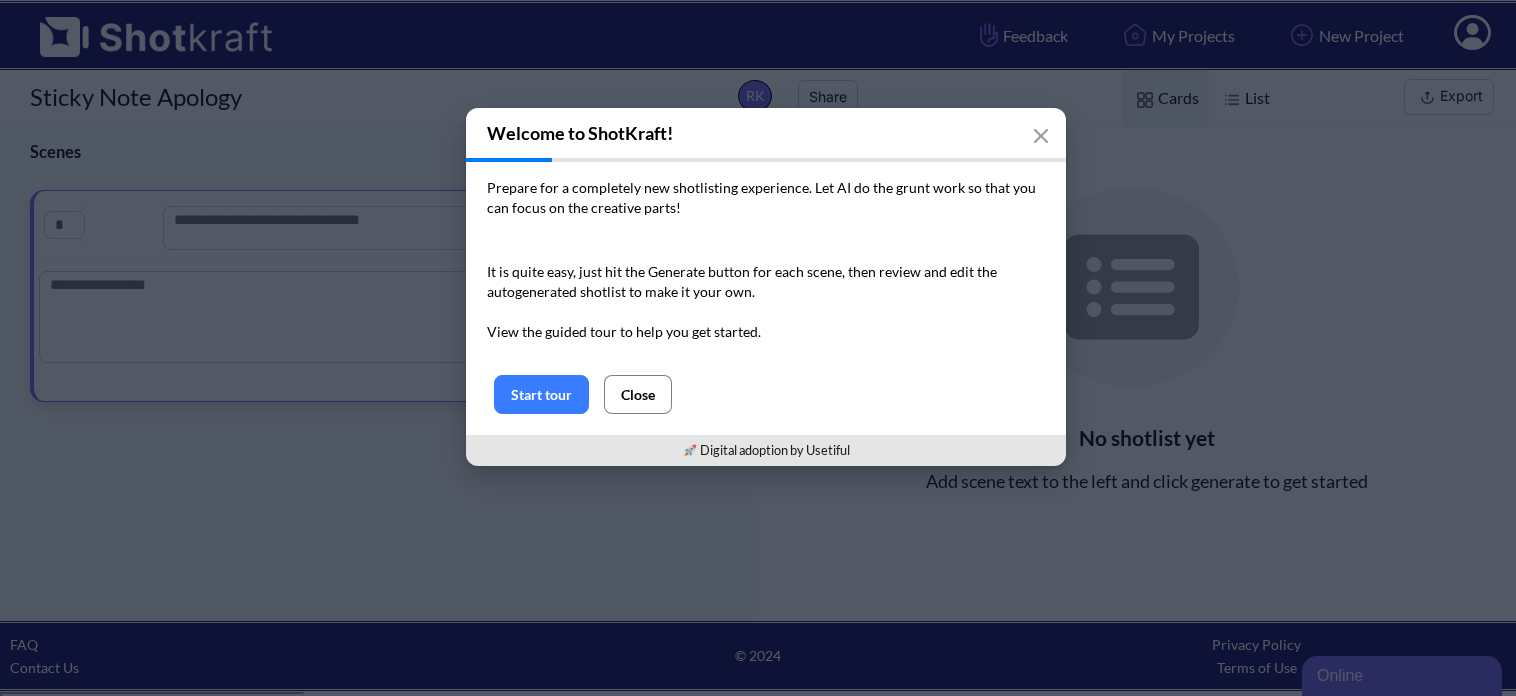 click on "Close" at bounding box center [638, 394] 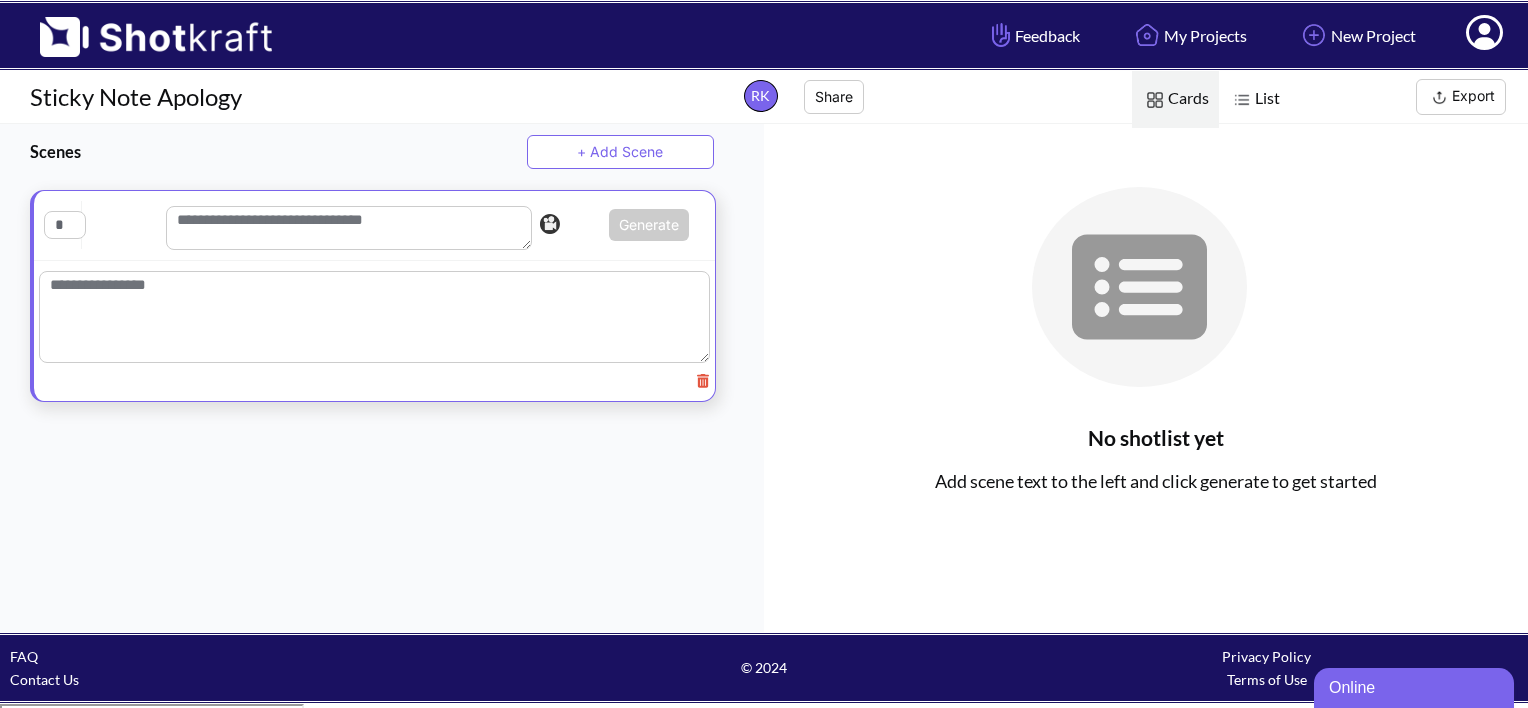 click at bounding box center (374, 317) 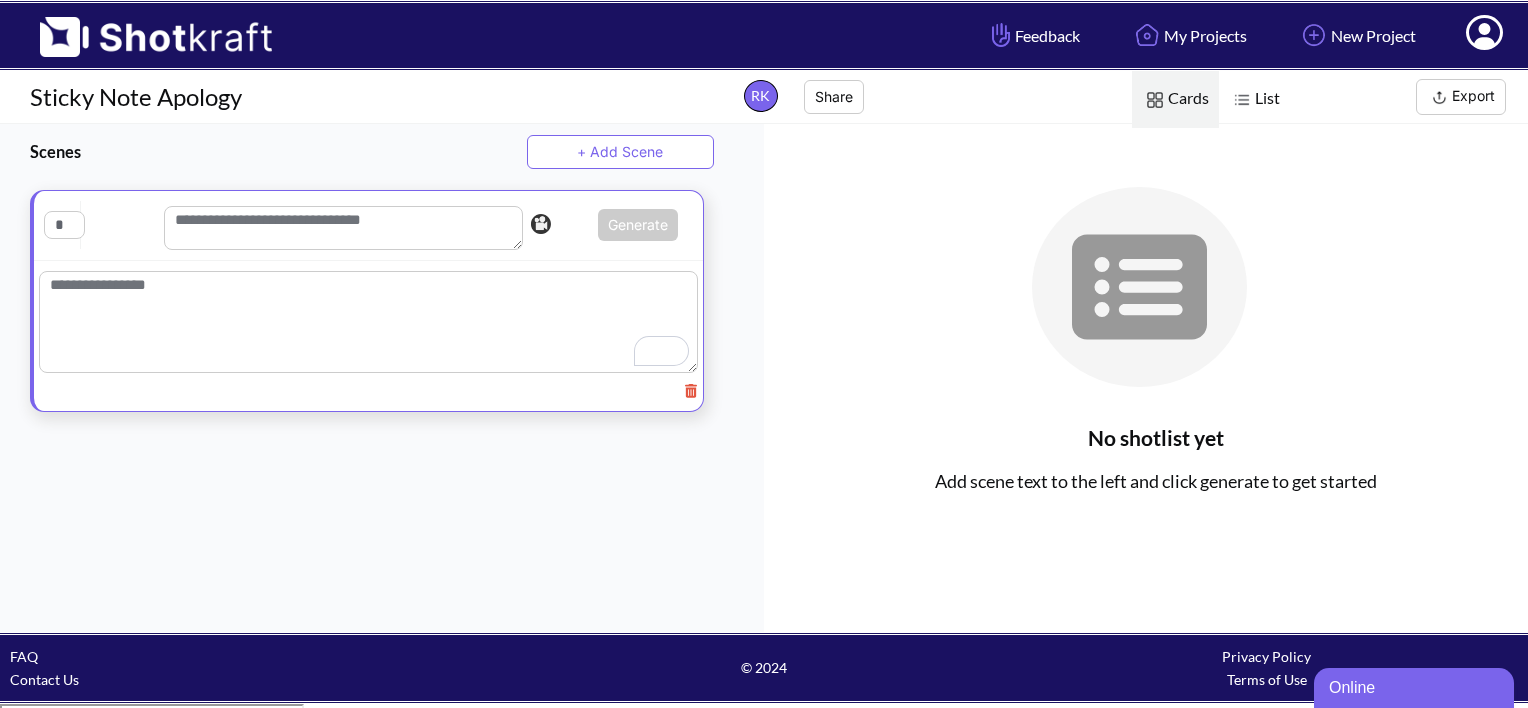 click on "List Cards Export" at bounding box center [1241, 97] 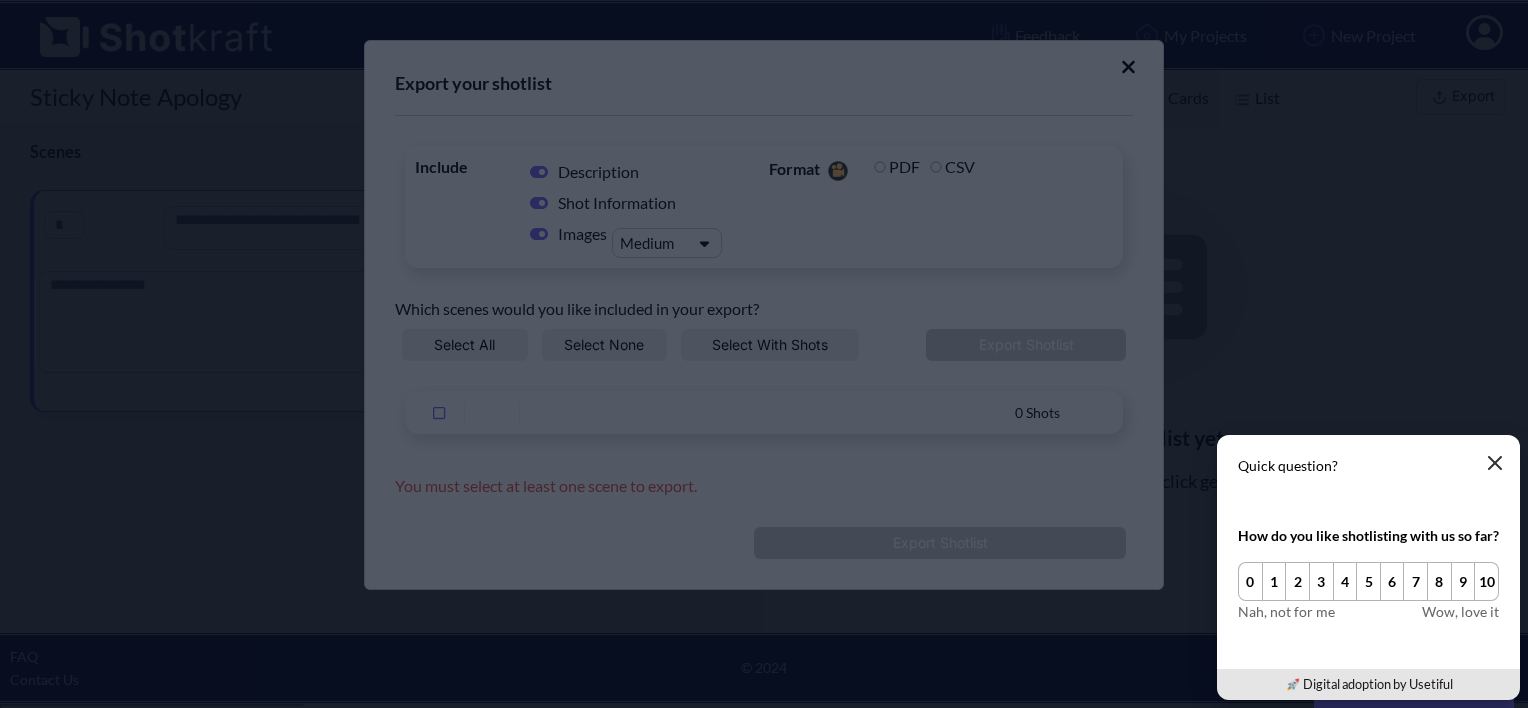click 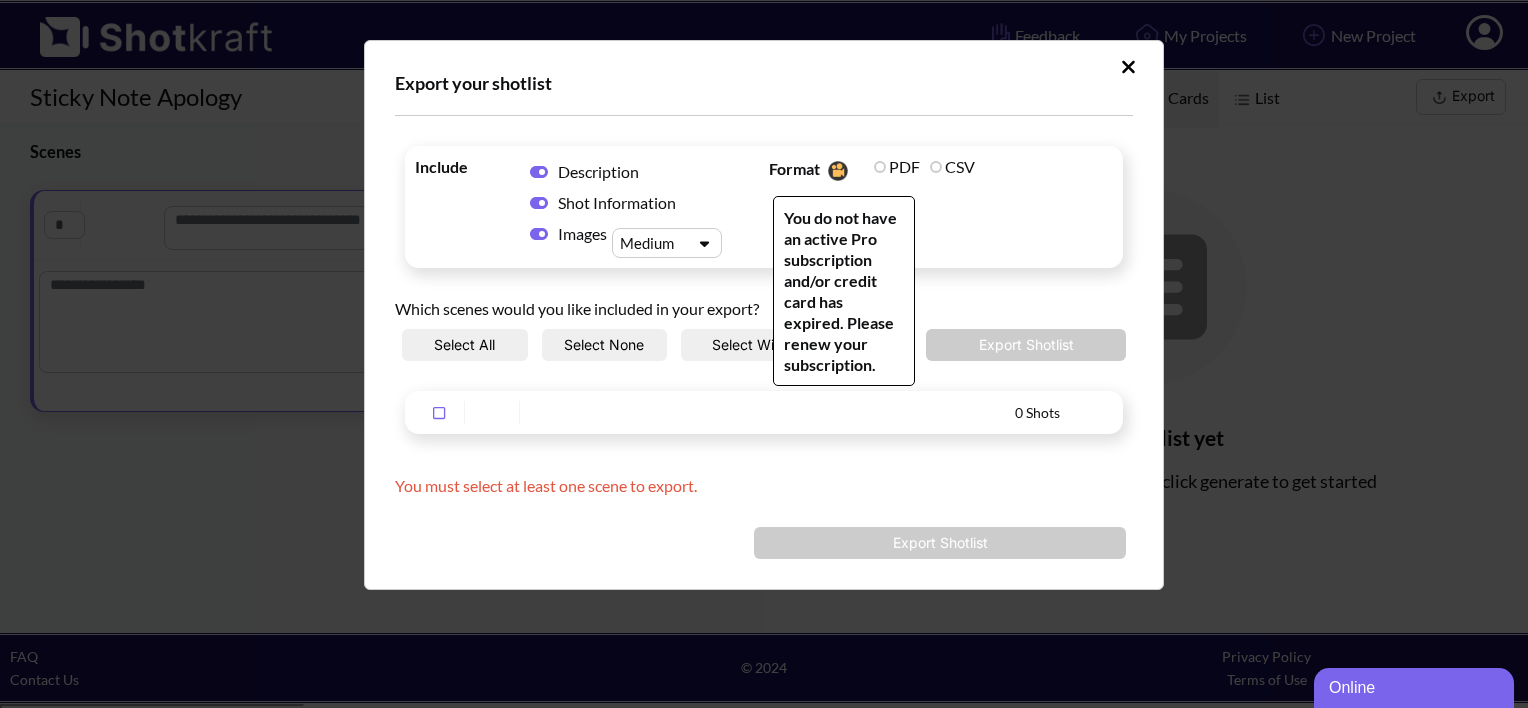click on "PDF" at bounding box center (897, 166) 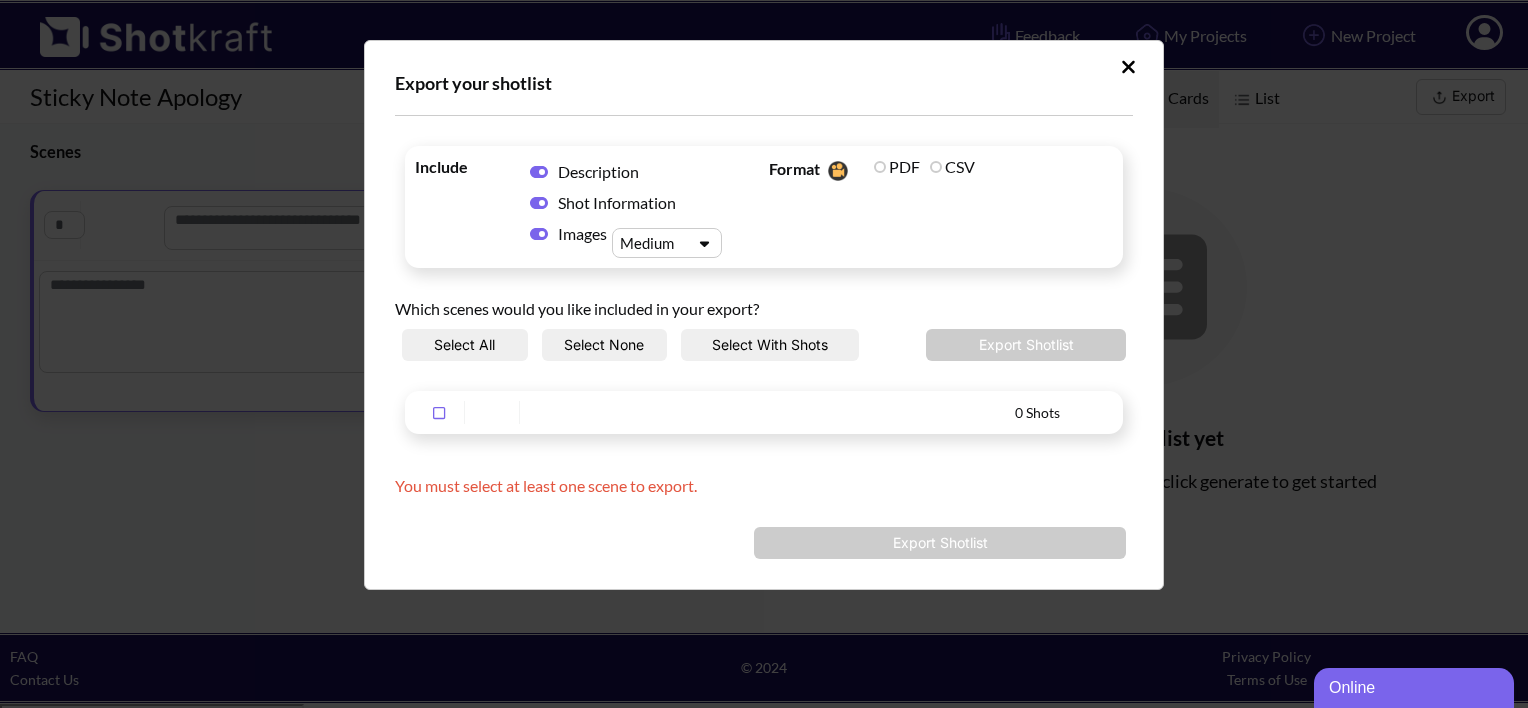 click at bounding box center (650, 243) 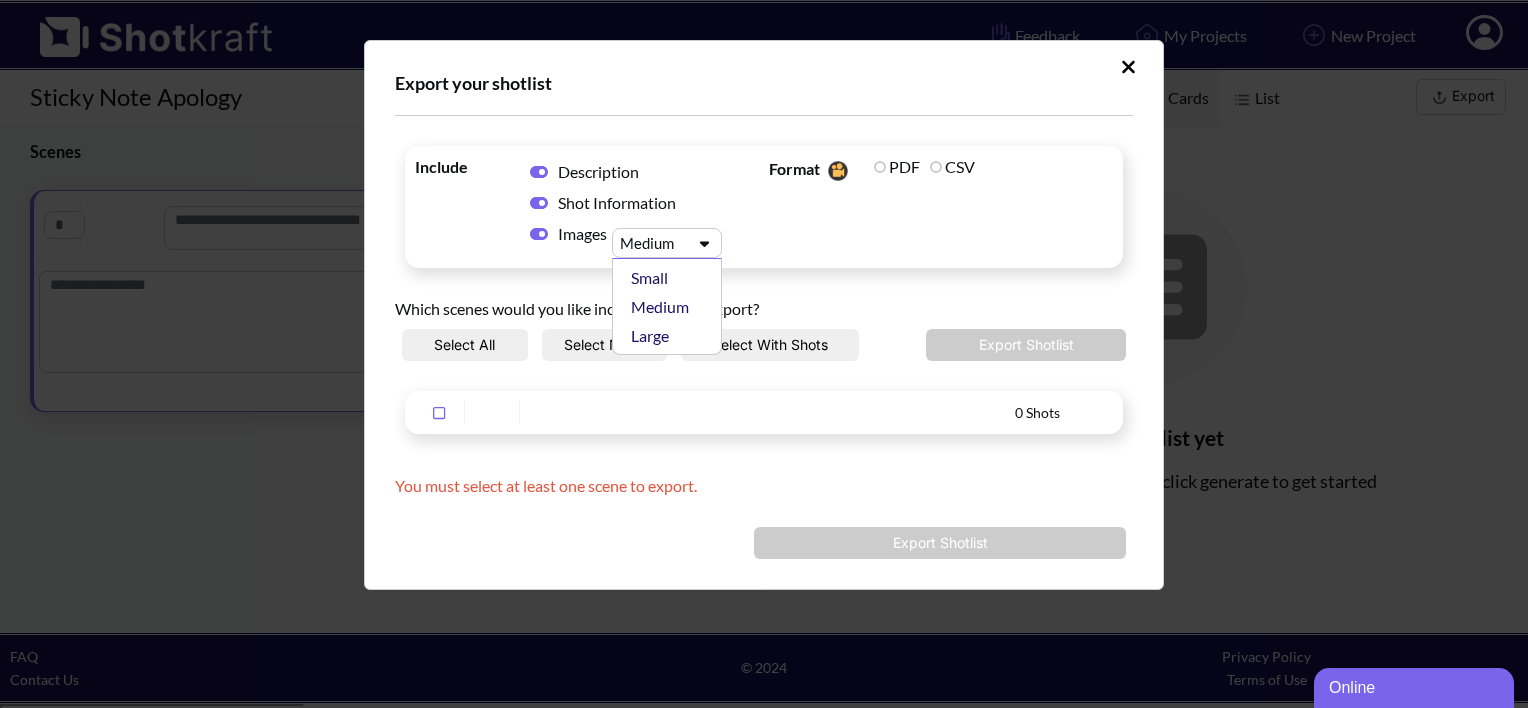 click at bounding box center [650, 243] 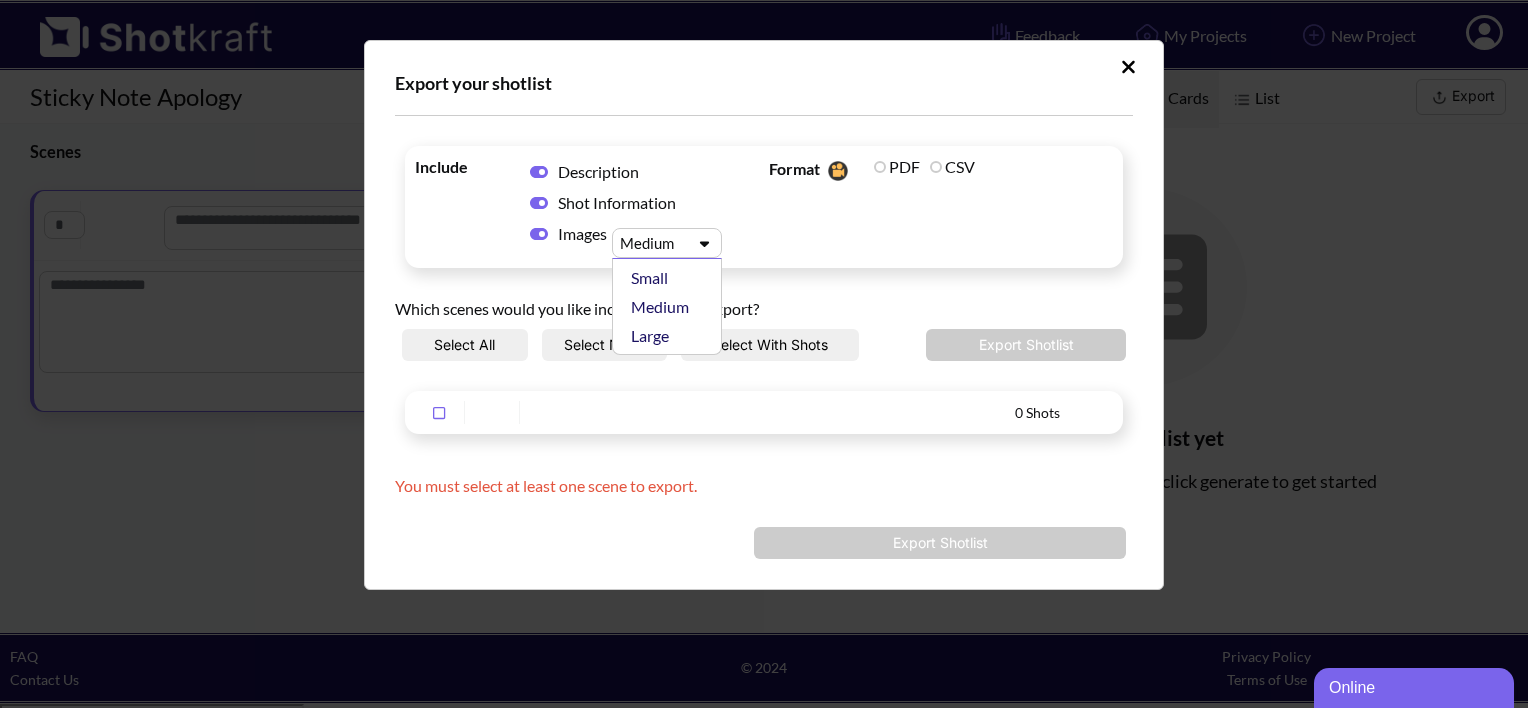 click at bounding box center [650, 243] 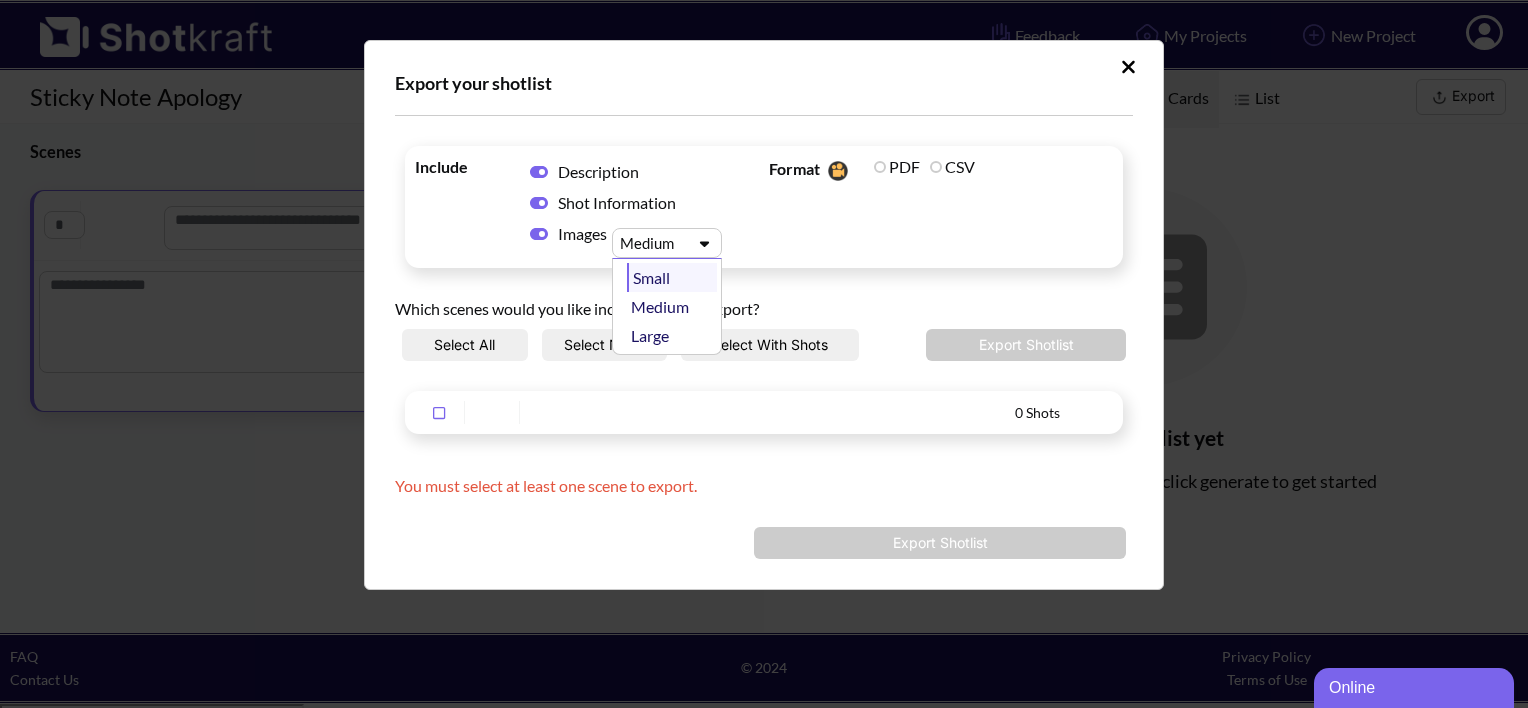click on "Small" at bounding box center [672, 277] 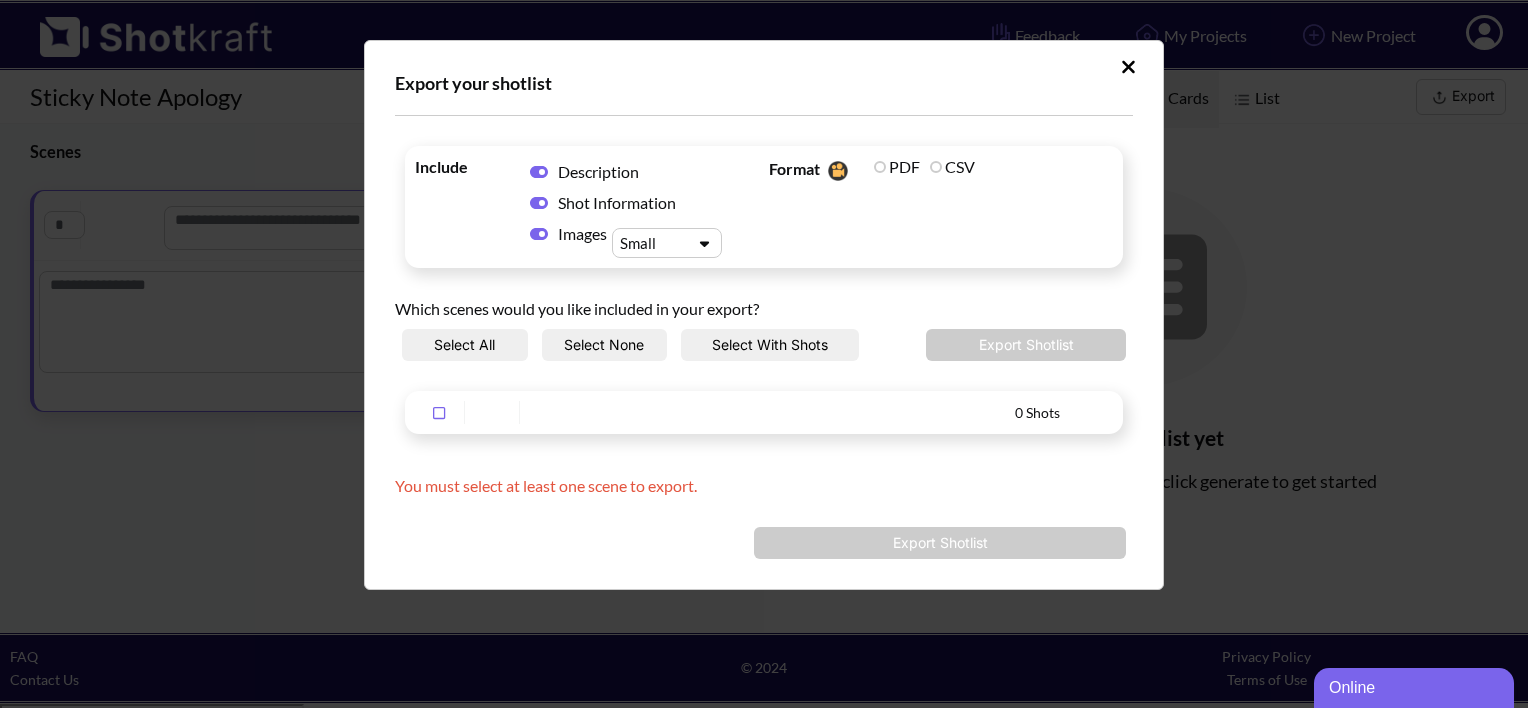click on "Shot Information" at bounding box center [617, 202] 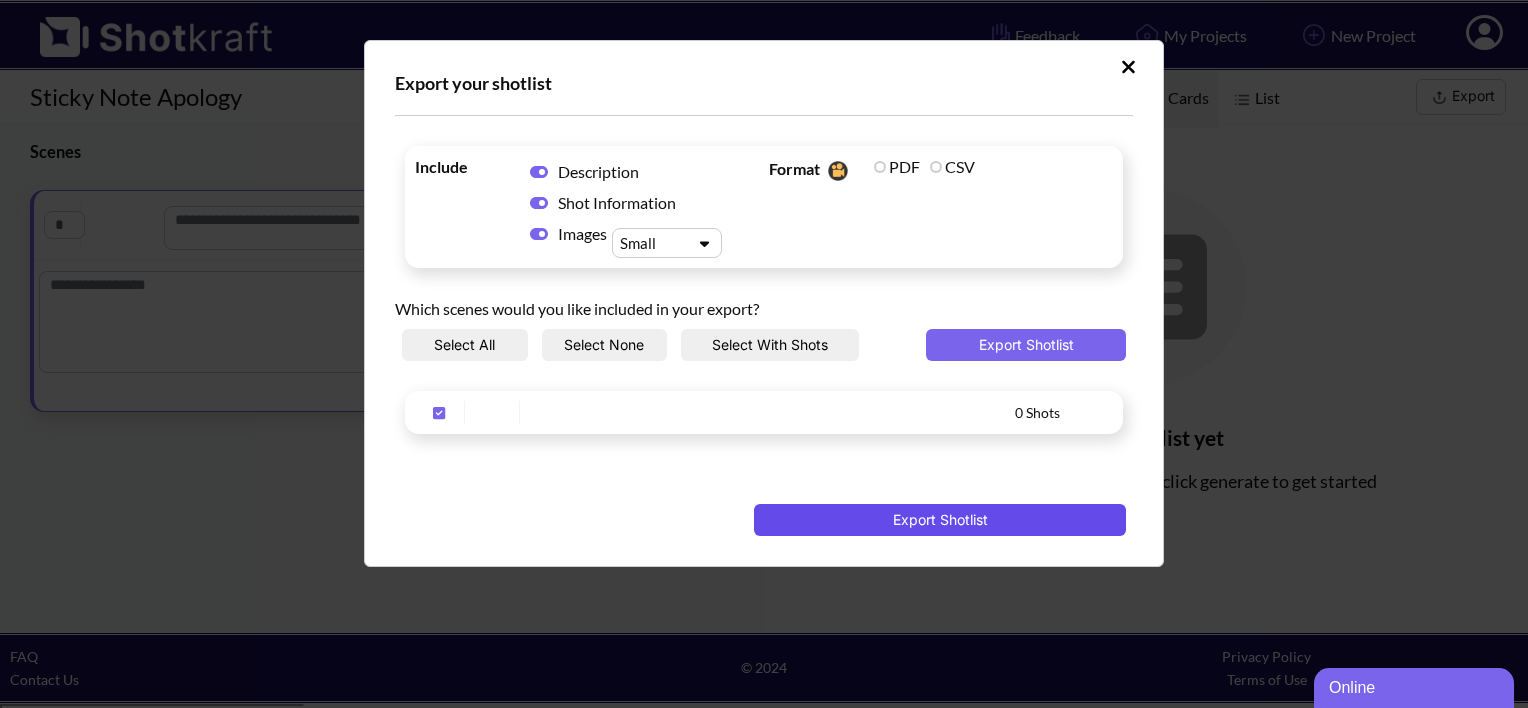 click on "Export Shotlist" at bounding box center [940, 520] 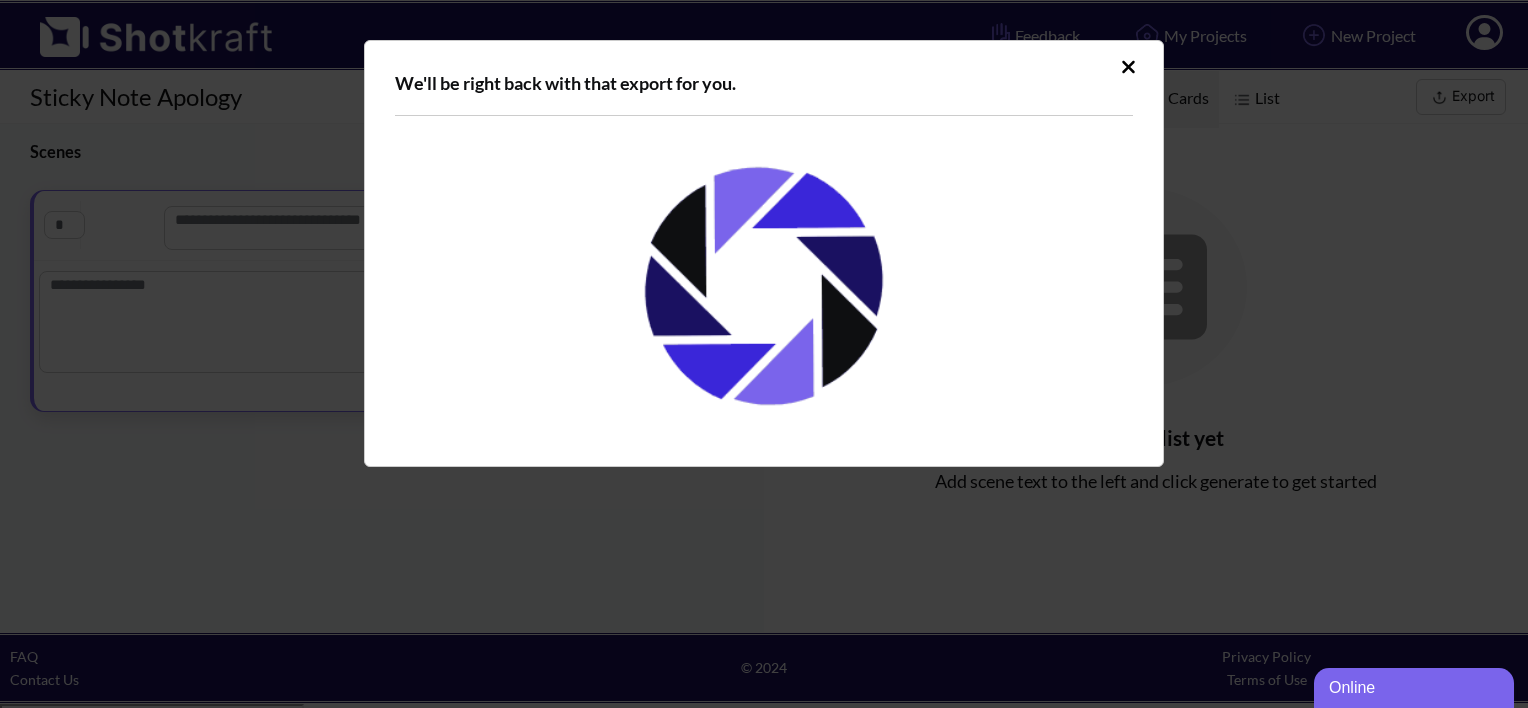 click 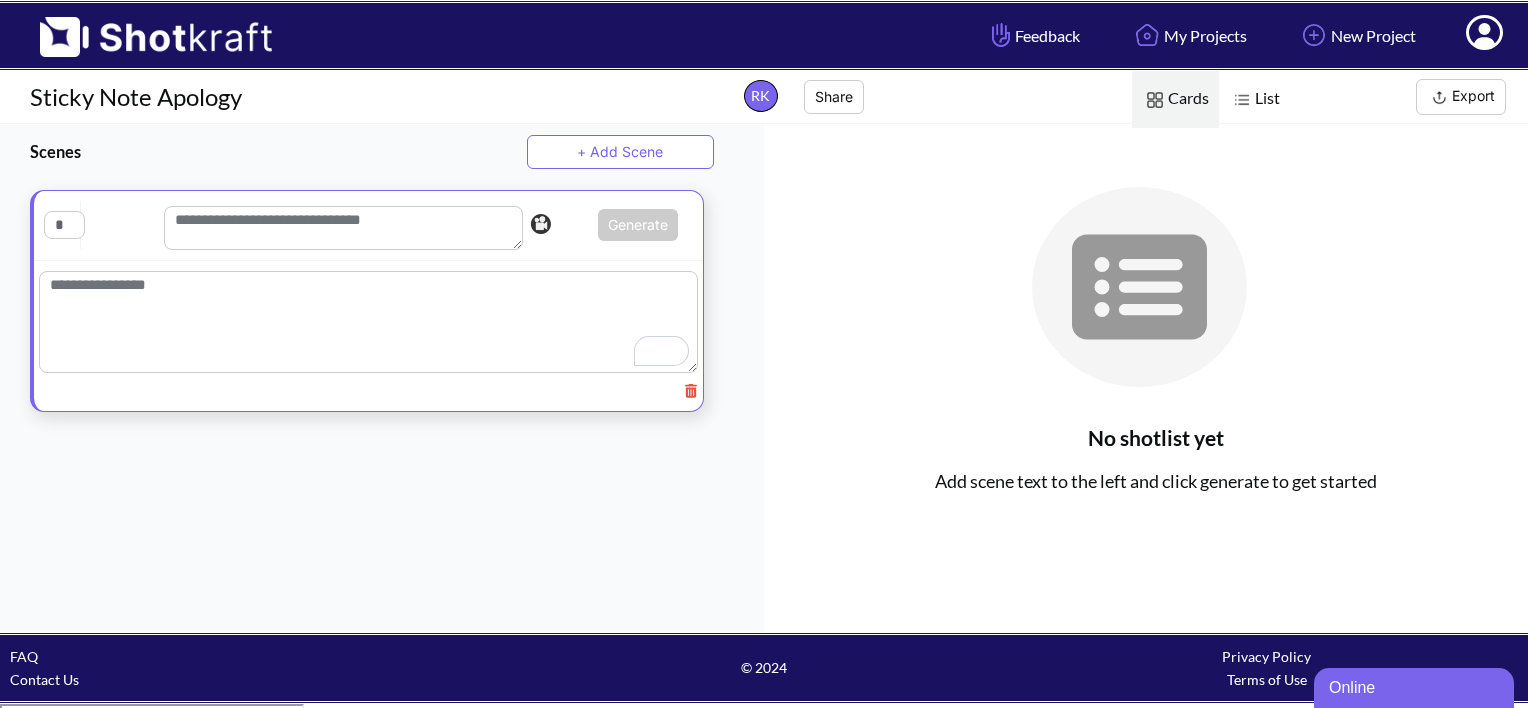 click at bounding box center [146, 30] 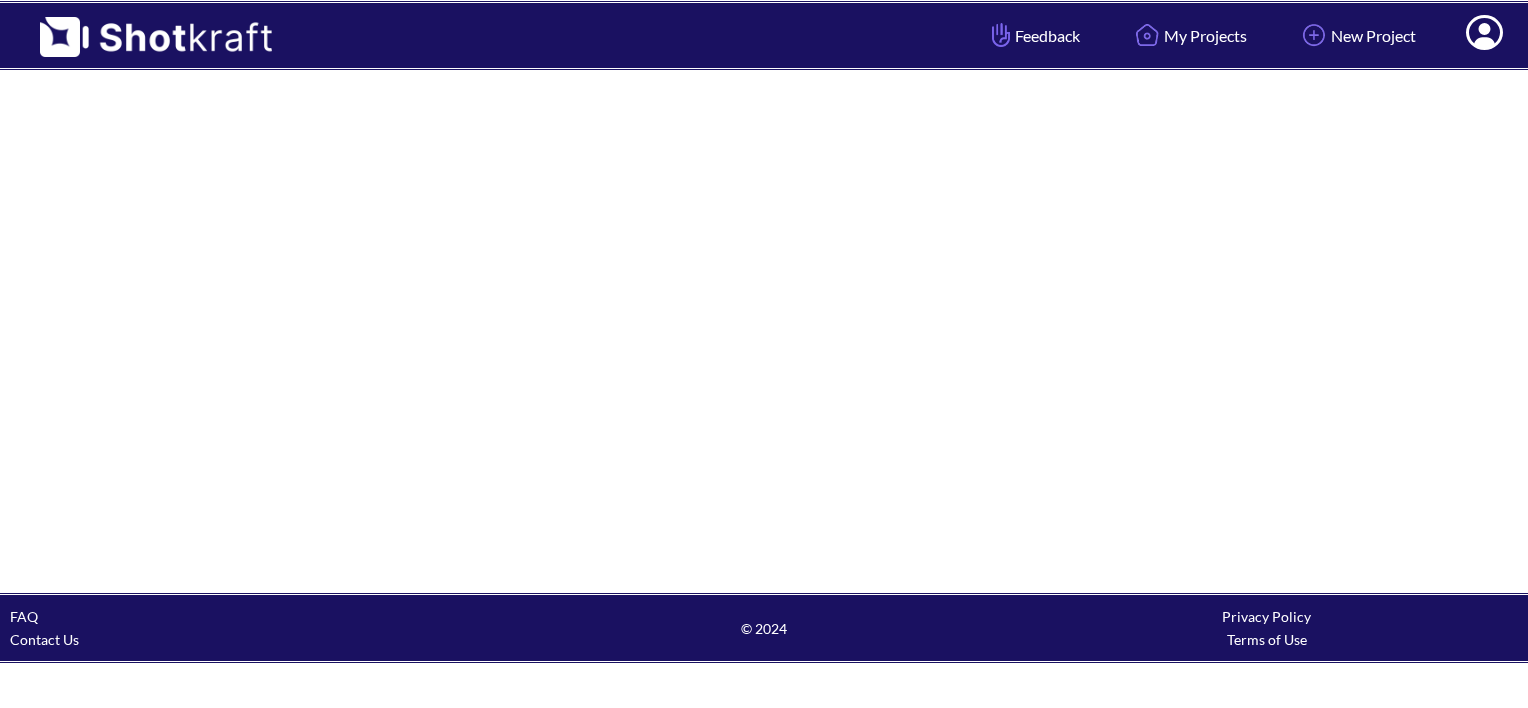 scroll, scrollTop: 0, scrollLeft: 0, axis: both 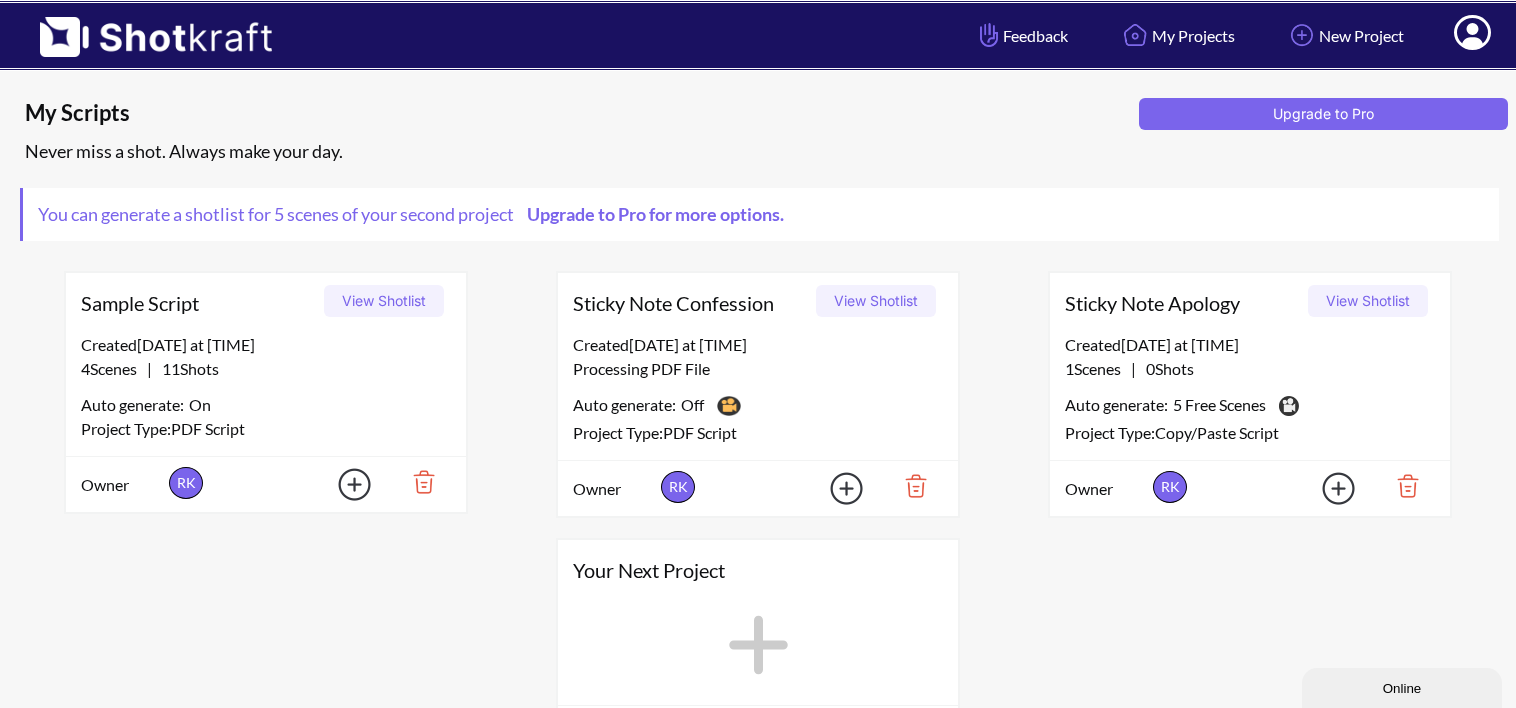 click on "Created  [DATE] at [TIME]" at bounding box center [758, 345] 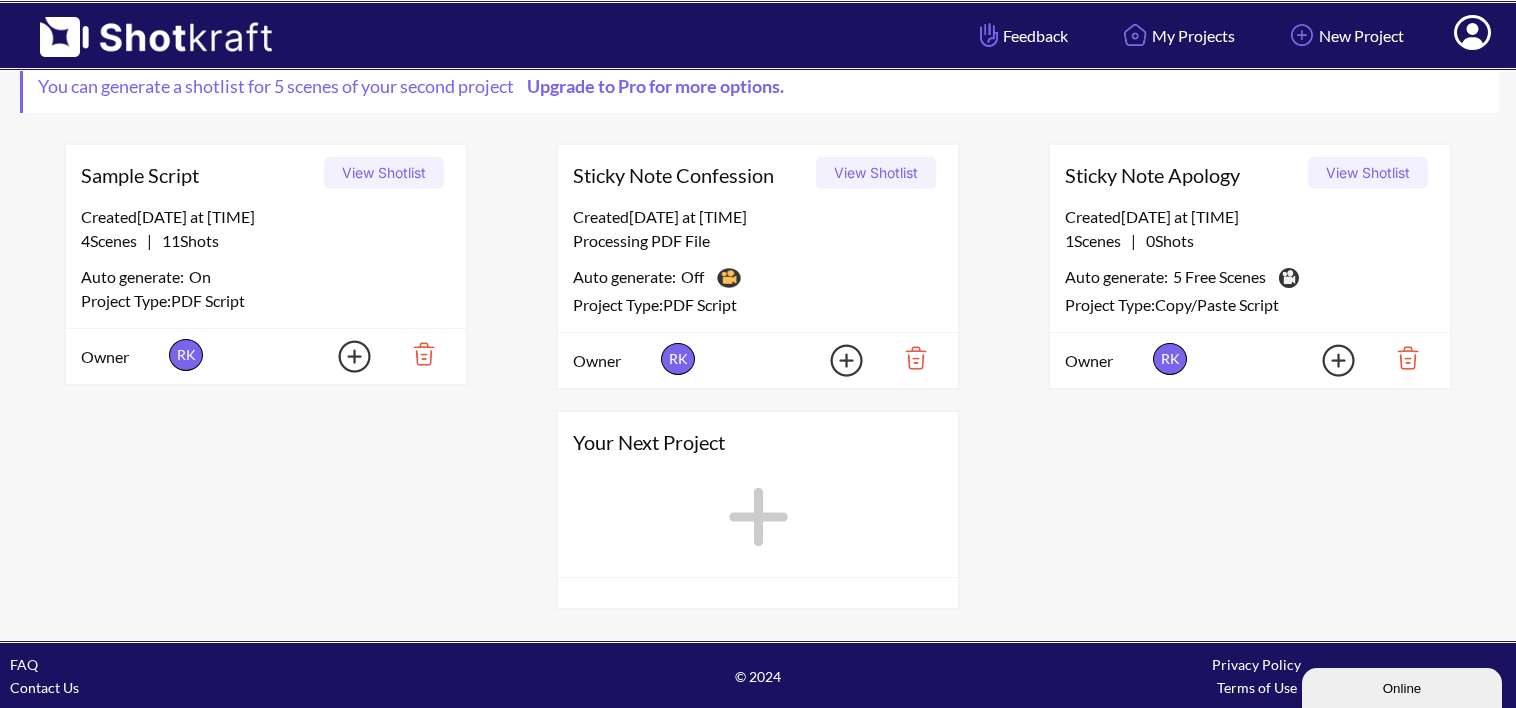 scroll, scrollTop: 0, scrollLeft: 0, axis: both 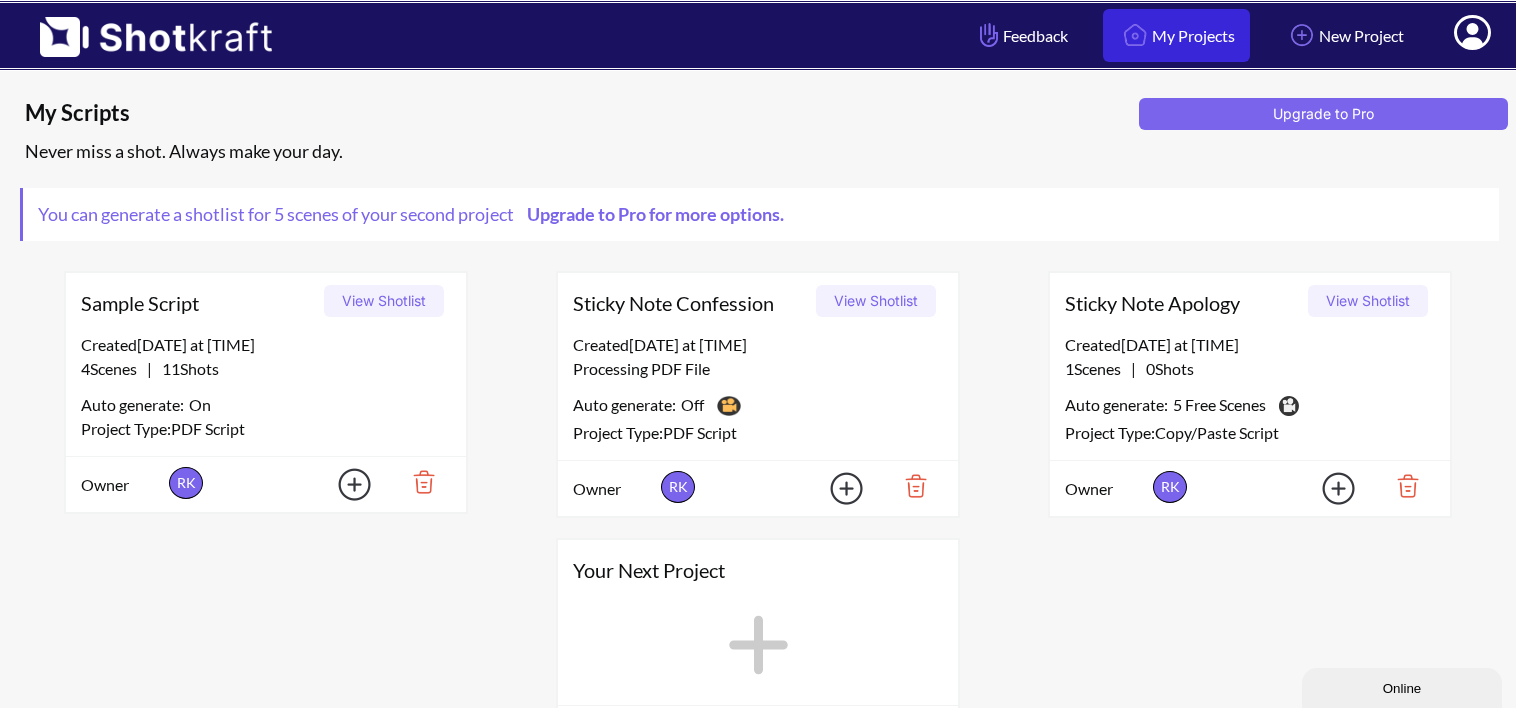 click on "My Projects" at bounding box center (1176, 35) 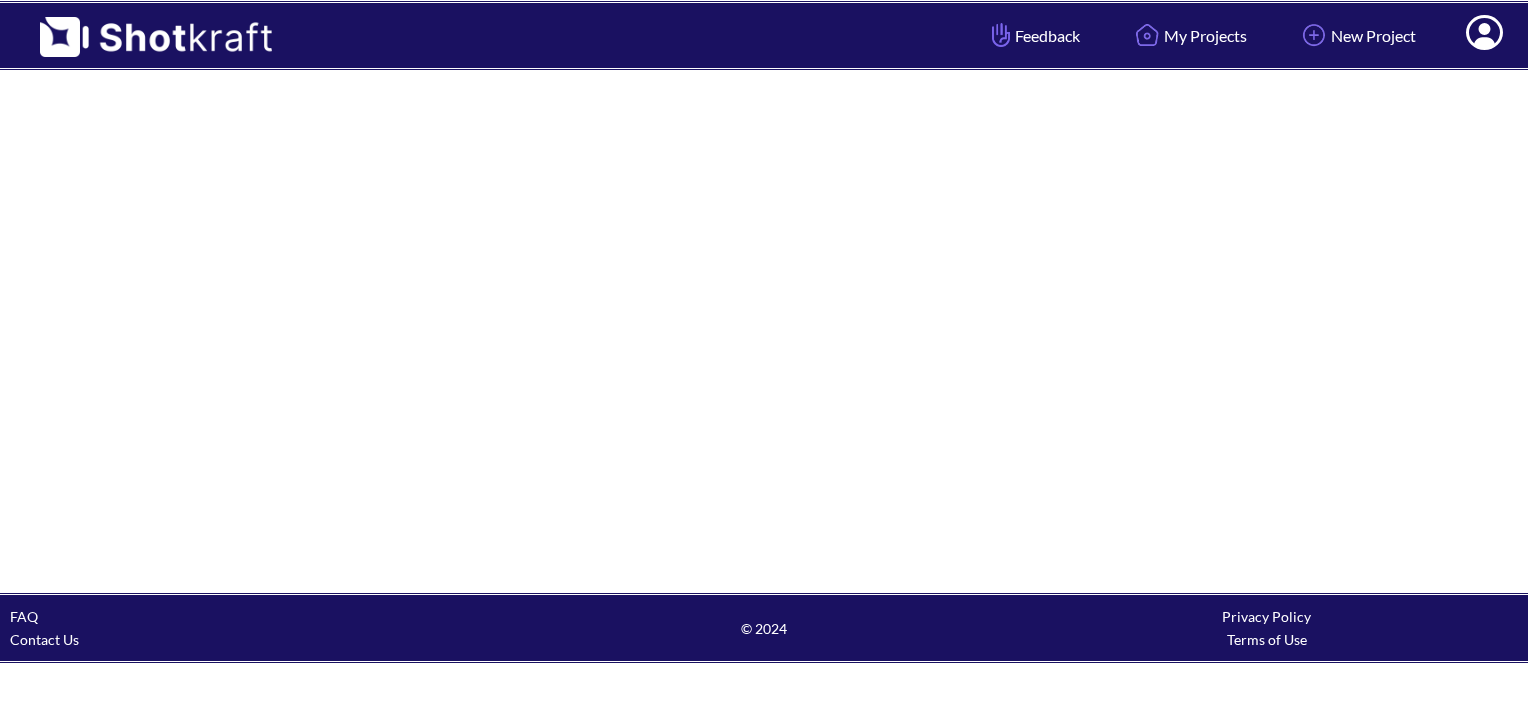 scroll, scrollTop: 0, scrollLeft: 0, axis: both 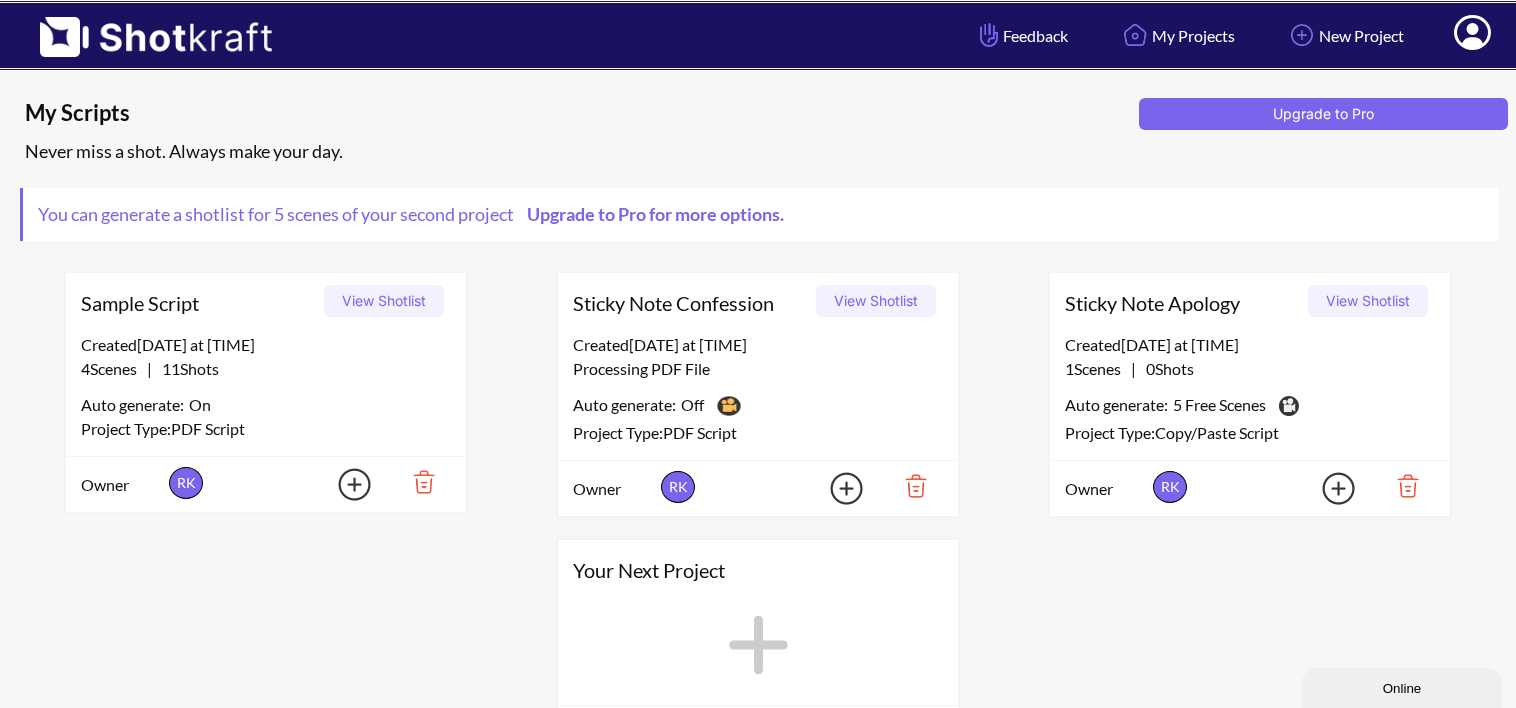 click on "Sample Script" at bounding box center [199, 303] 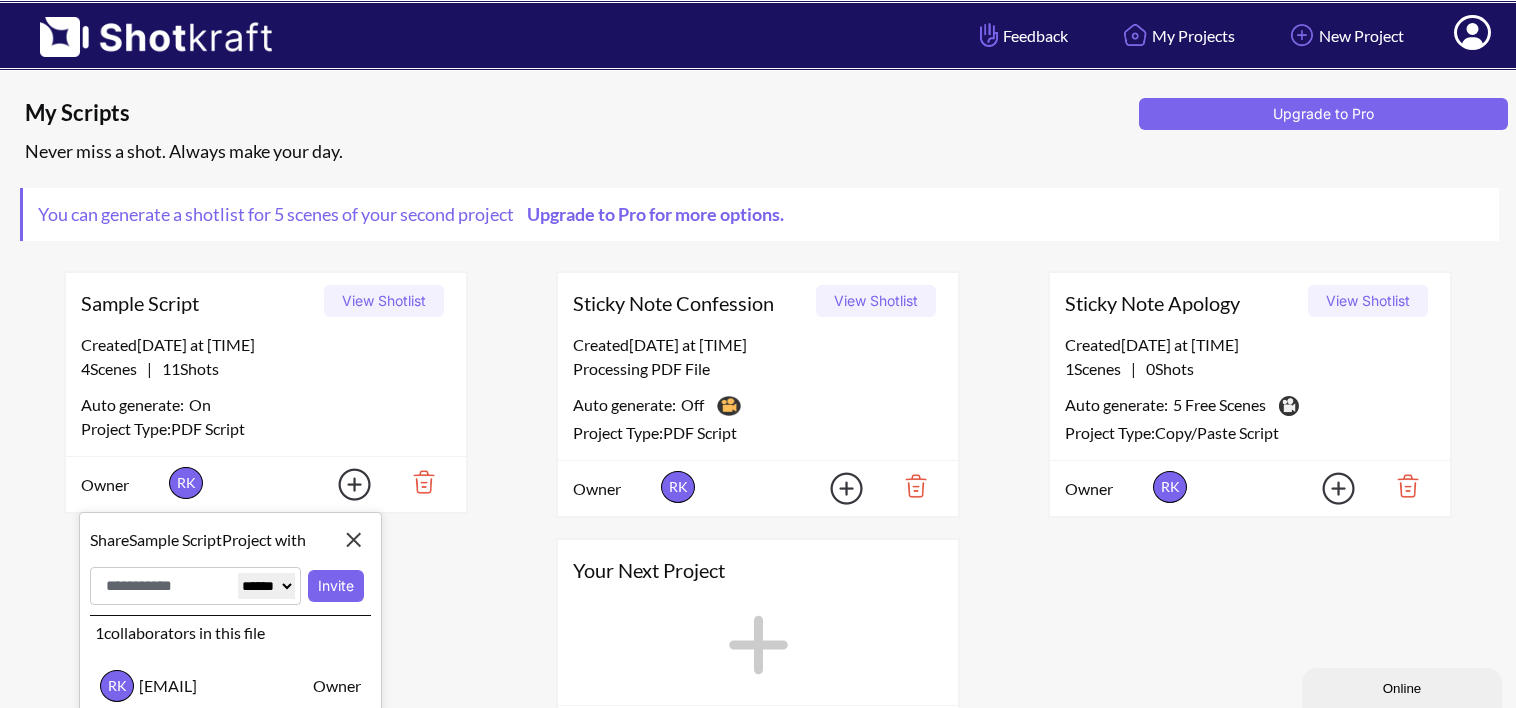 scroll, scrollTop: 128, scrollLeft: 0, axis: vertical 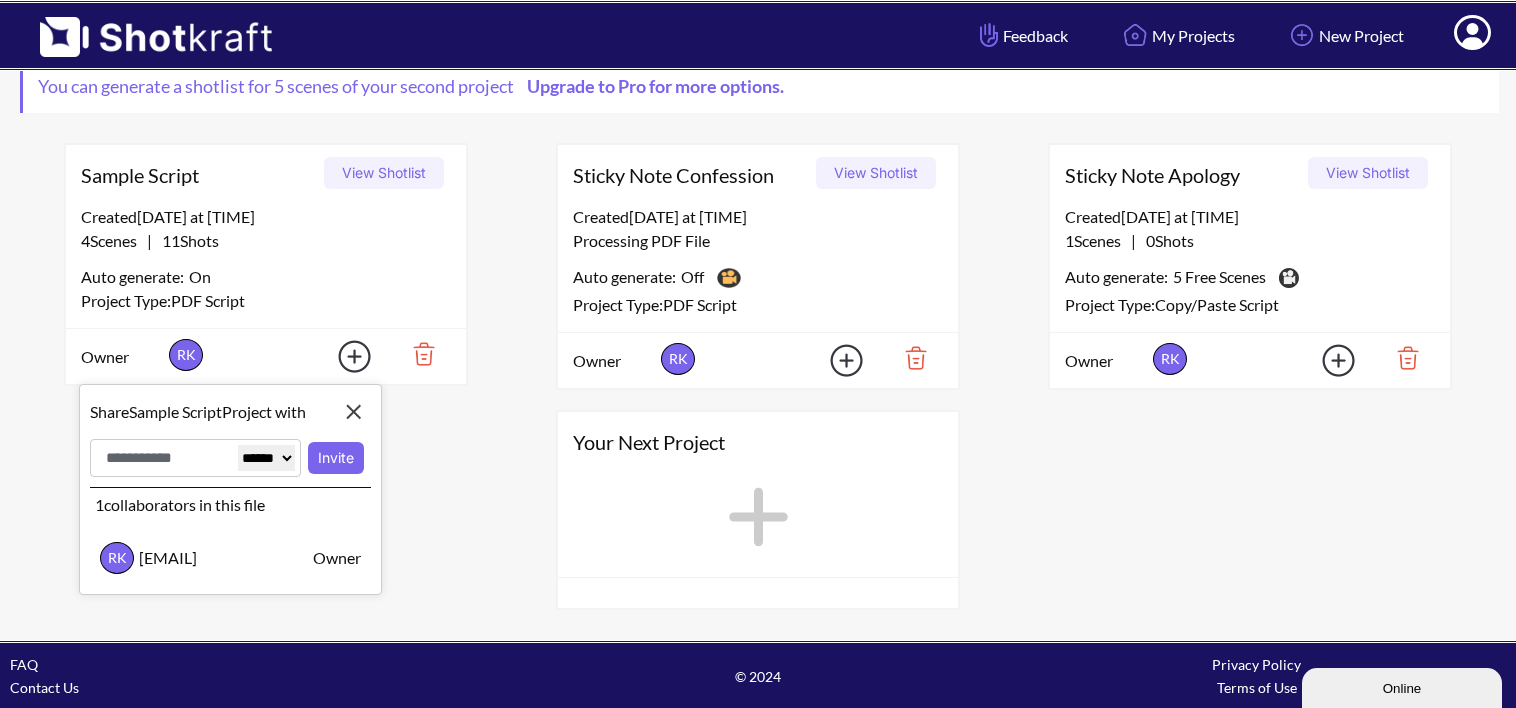 click on "View Shotlist" at bounding box center [384, 173] 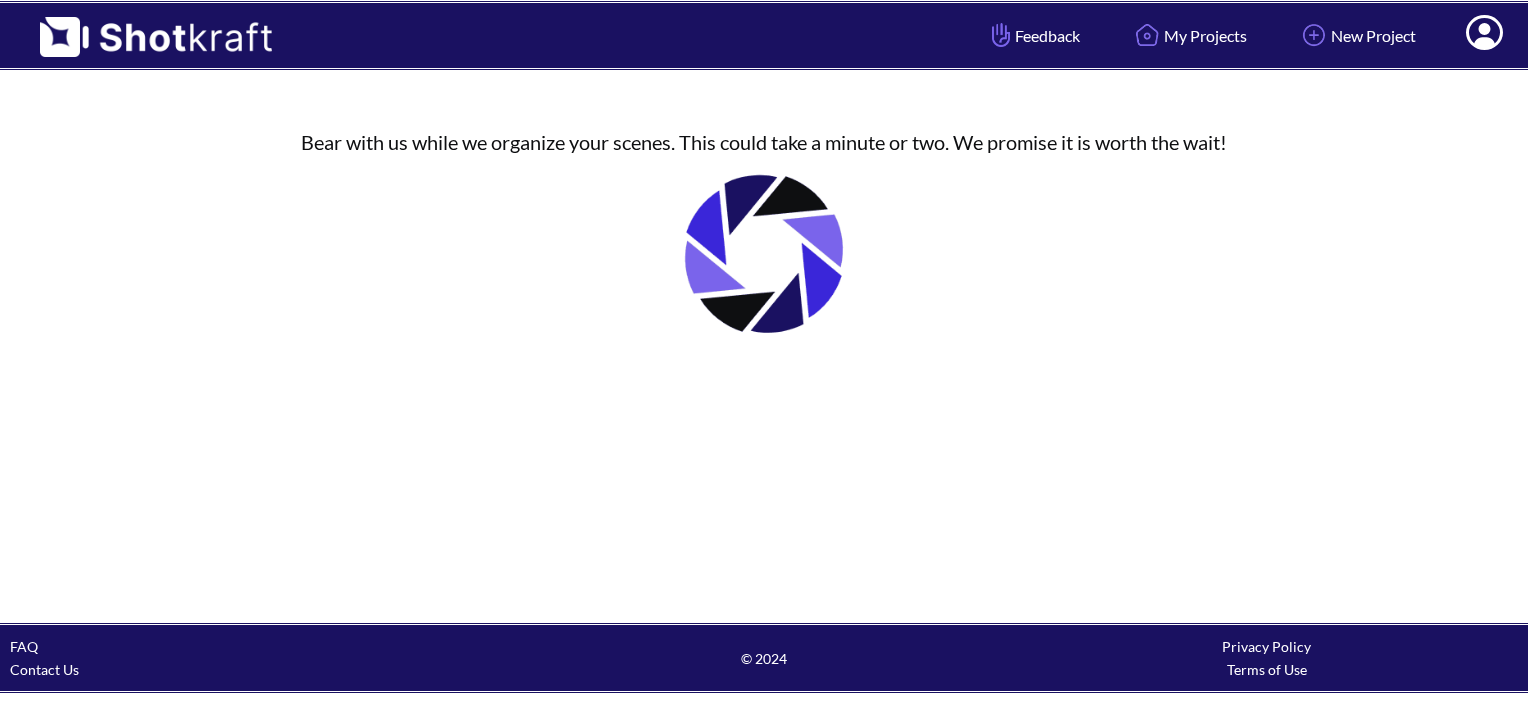 scroll, scrollTop: 0, scrollLeft: 0, axis: both 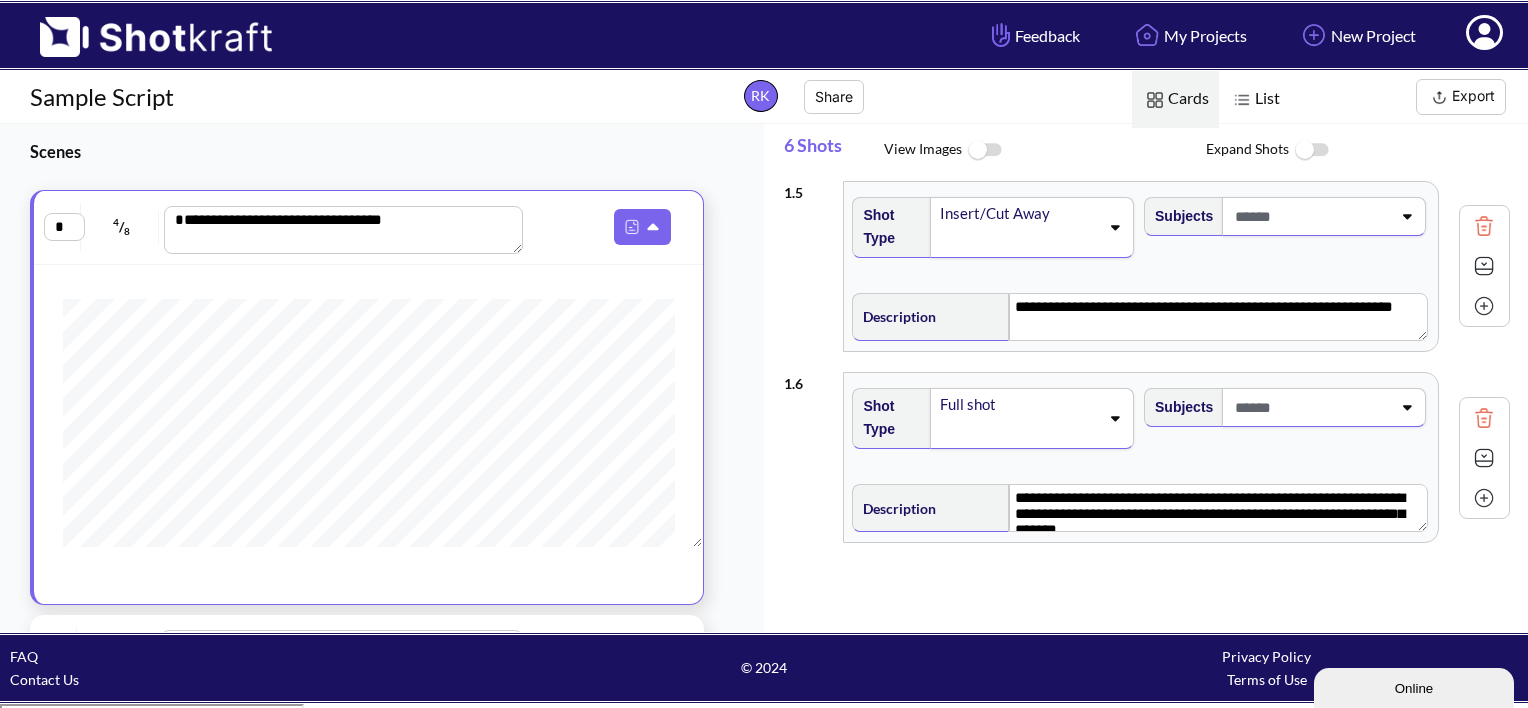 click at bounding box center (1310, 407) 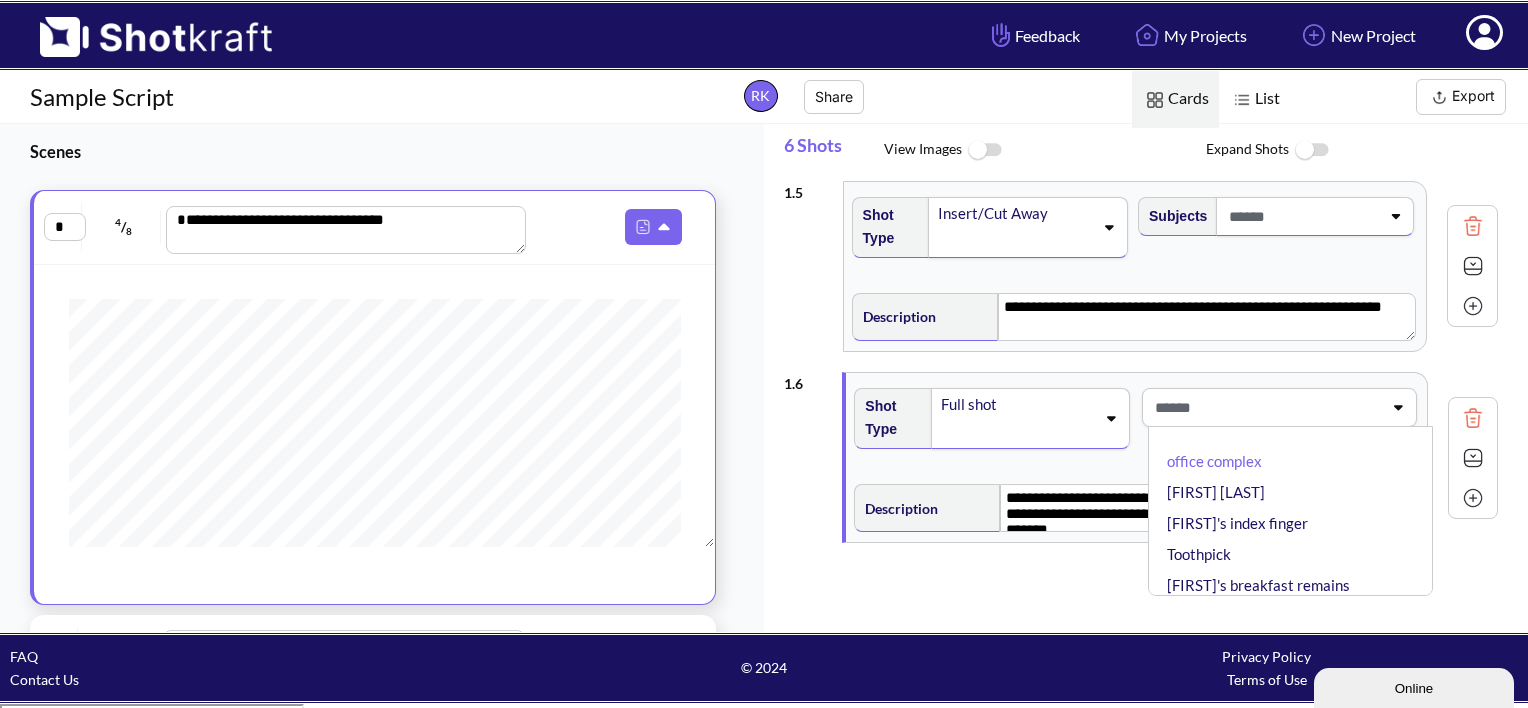 click on "**********" at bounding box center [373, 573] 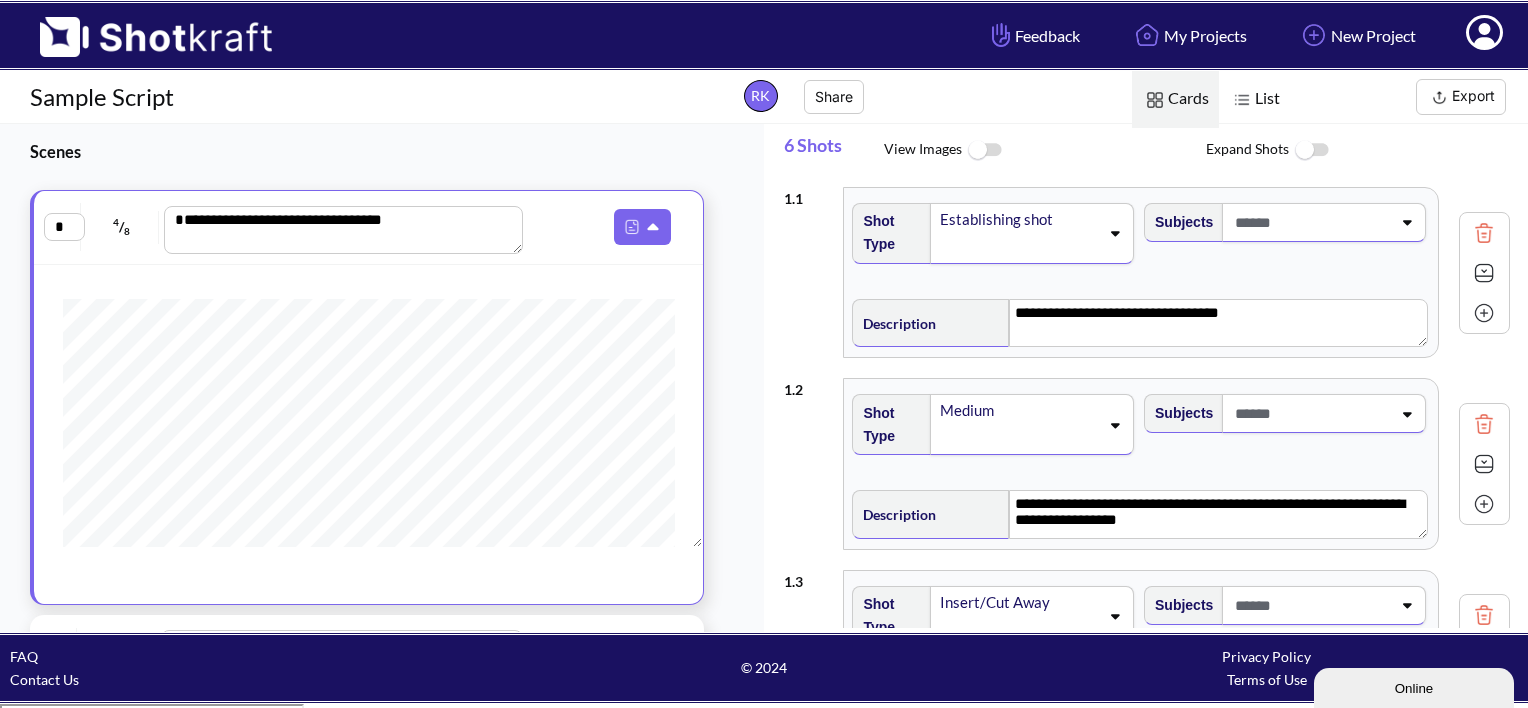 scroll, scrollTop: 0, scrollLeft: 0, axis: both 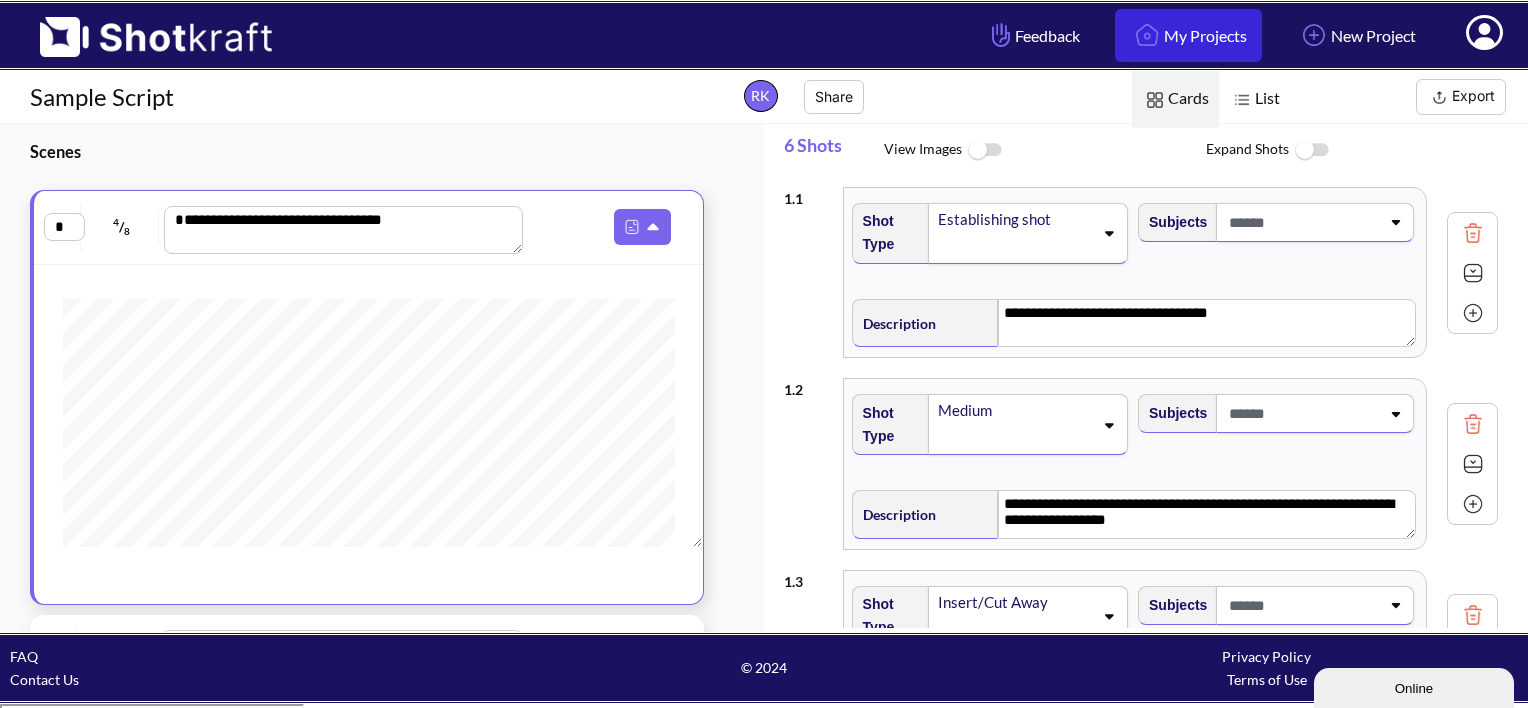 click on "My Projects" at bounding box center [1188, 35] 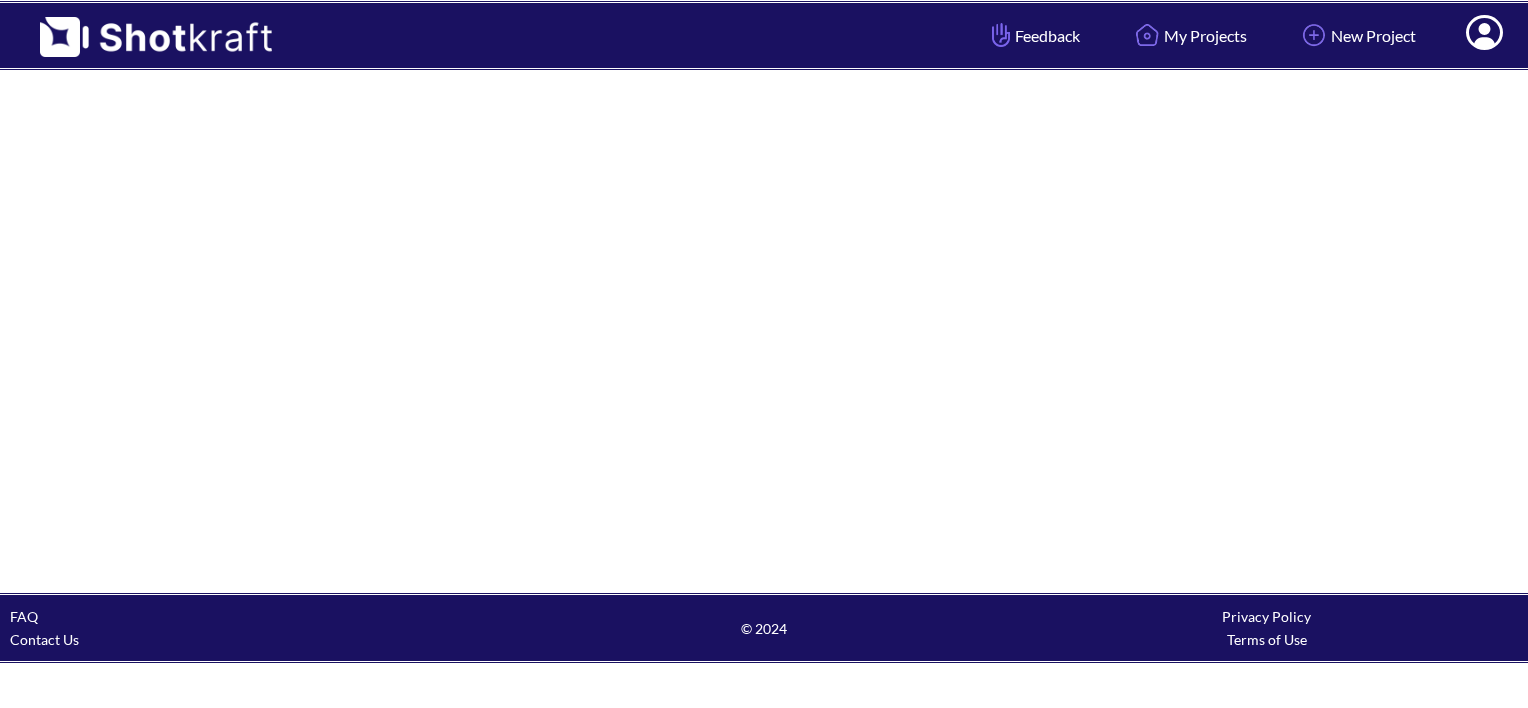 scroll, scrollTop: 0, scrollLeft: 0, axis: both 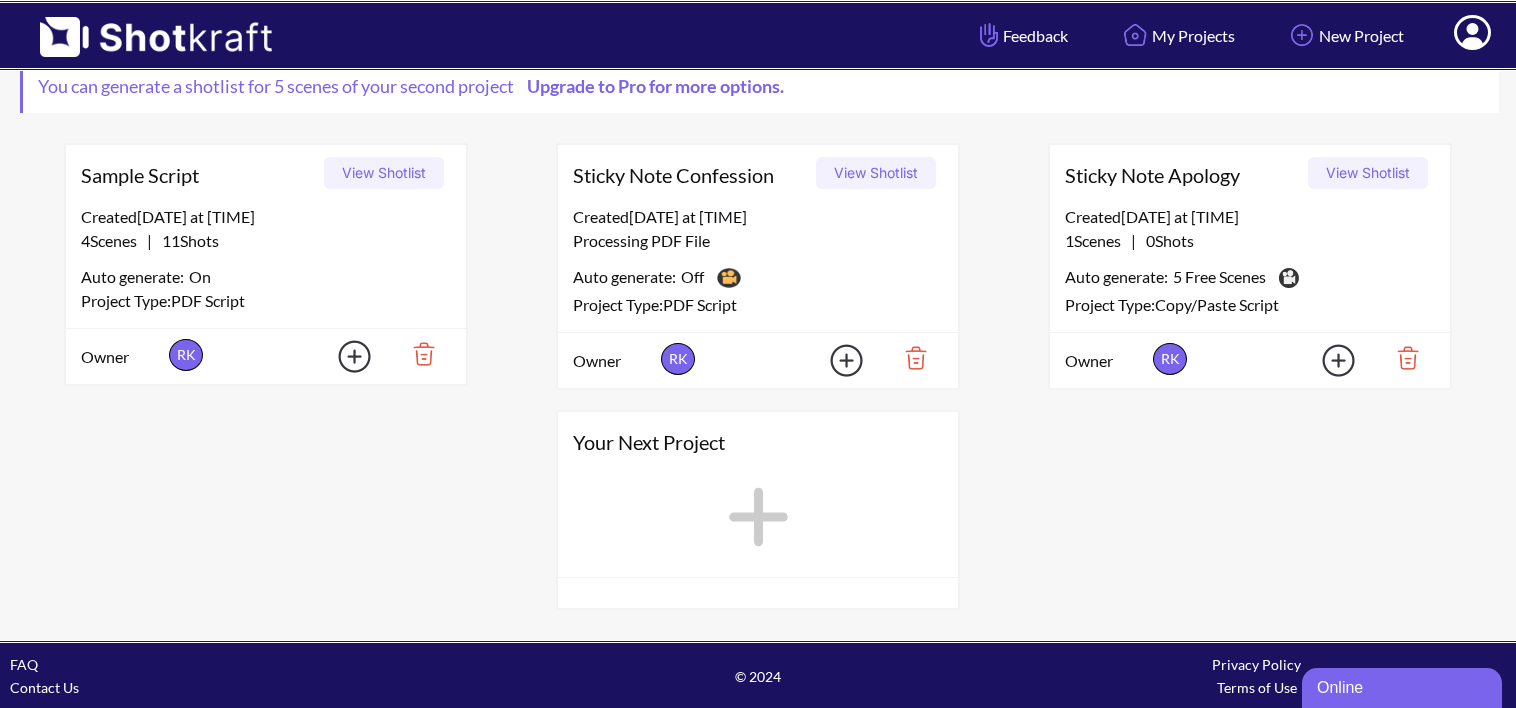 click on "Project Type:  PDF Script" at bounding box center [758, 305] 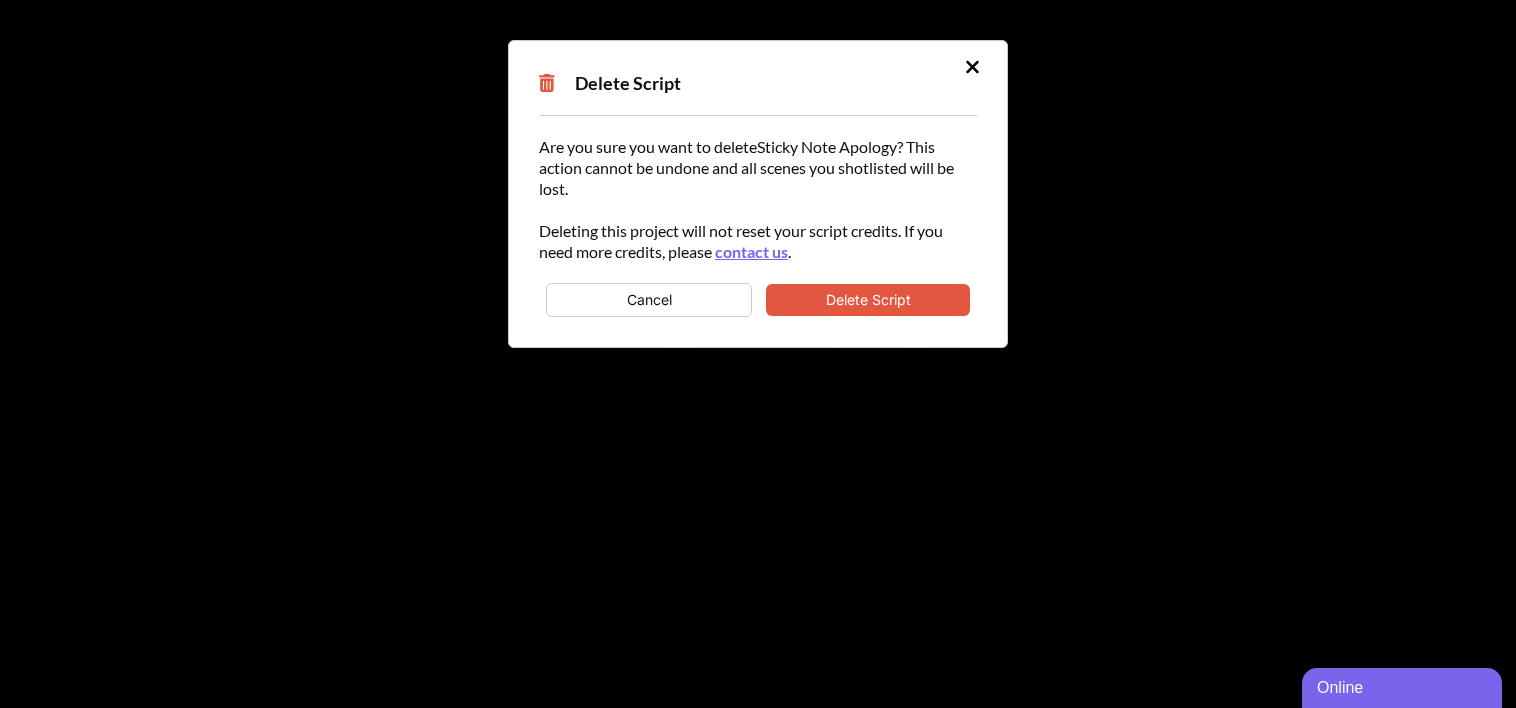 click on "Delete Script" at bounding box center (868, 300) 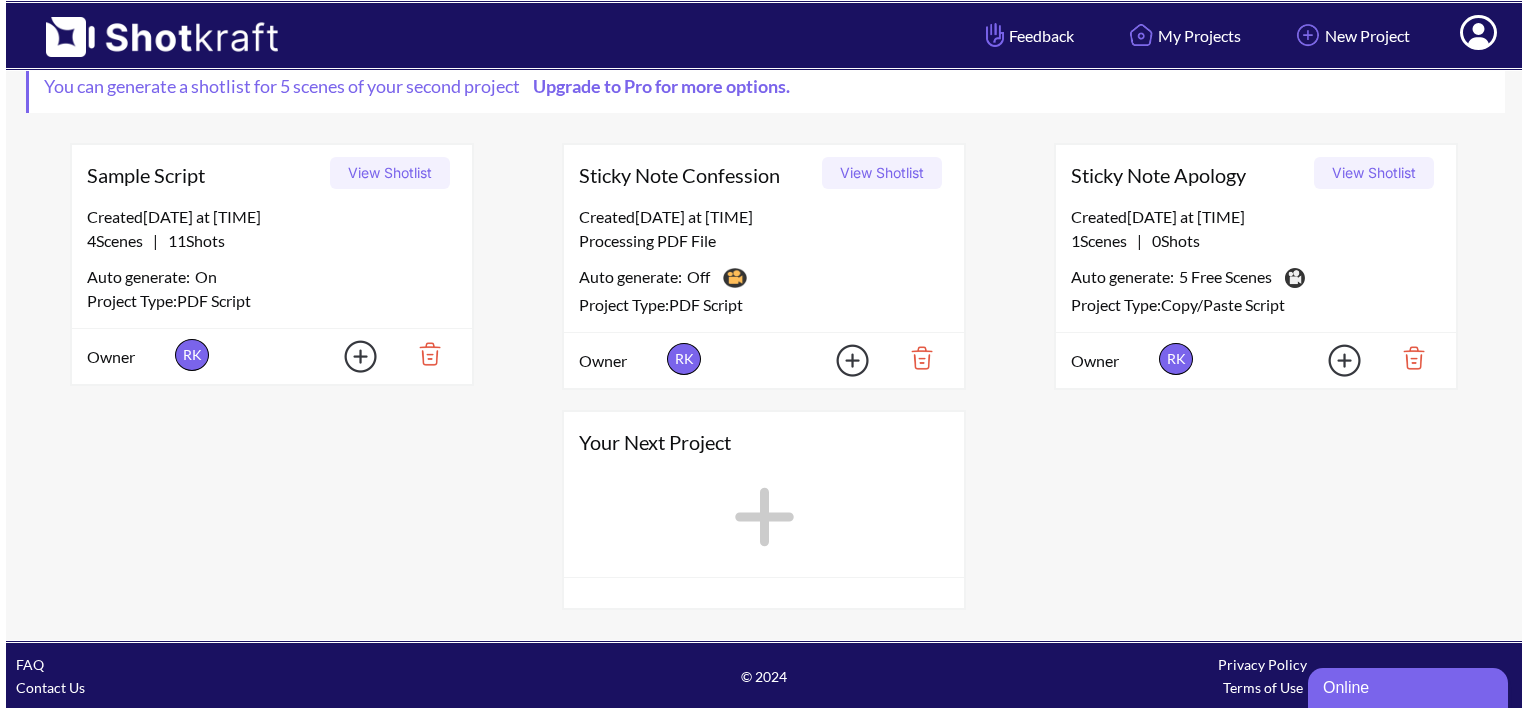 scroll, scrollTop: 0, scrollLeft: 0, axis: both 